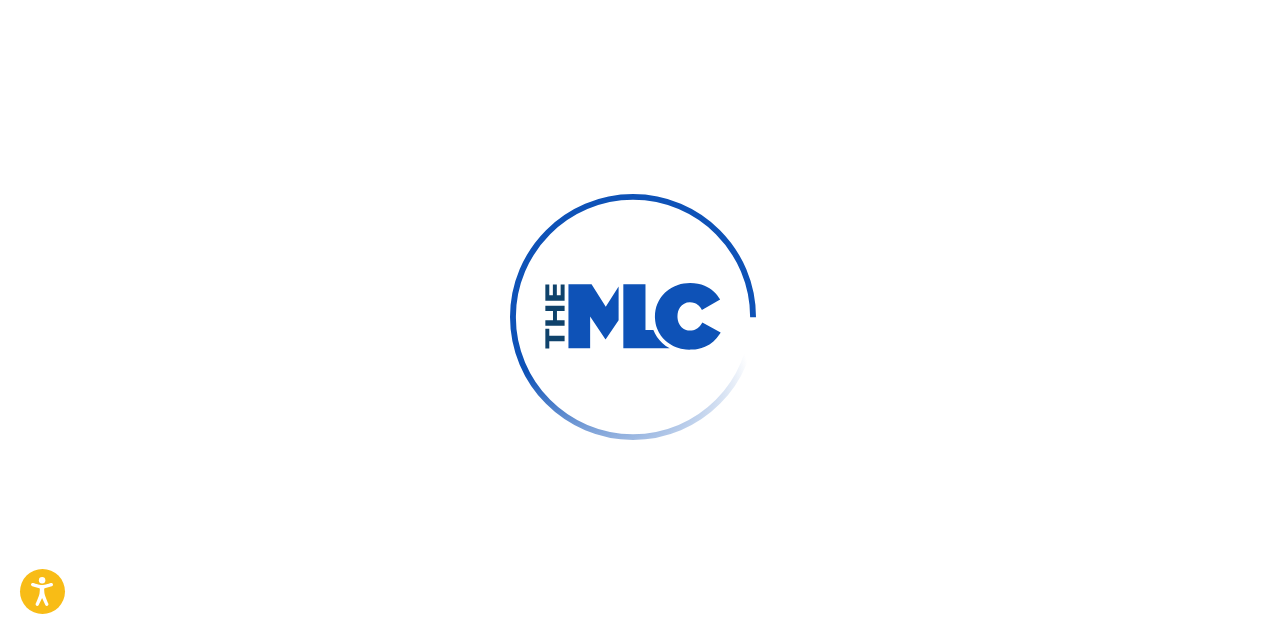scroll, scrollTop: 0, scrollLeft: 0, axis: both 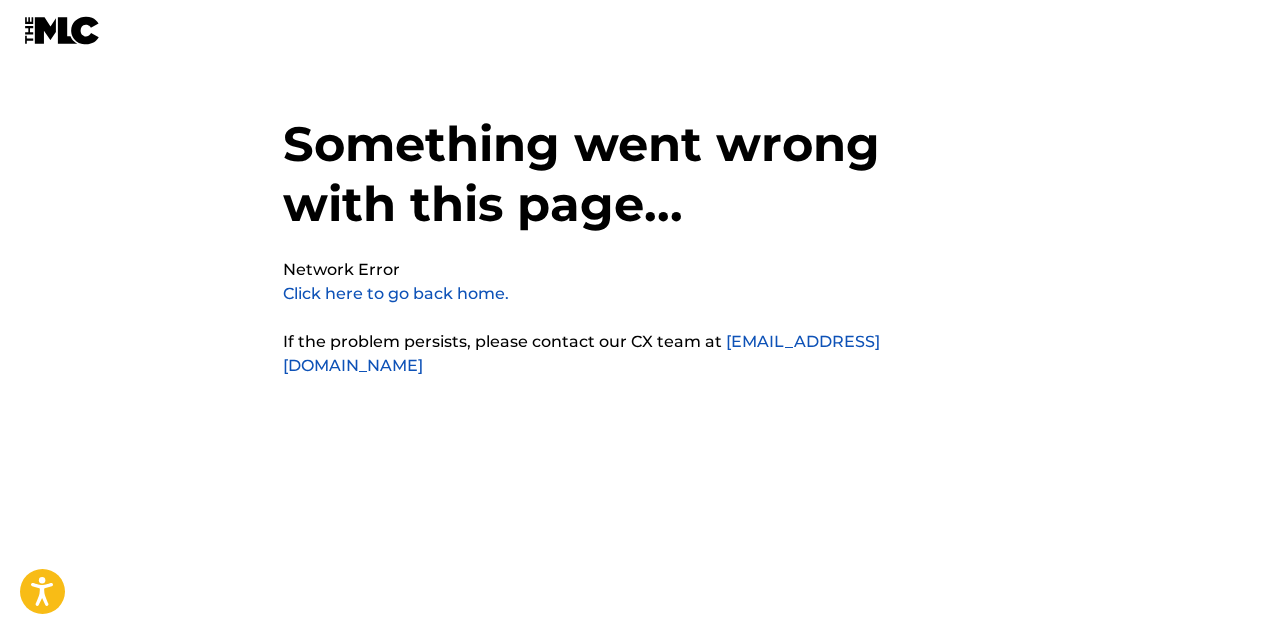 click on "Click here to go back home." at bounding box center [396, 293] 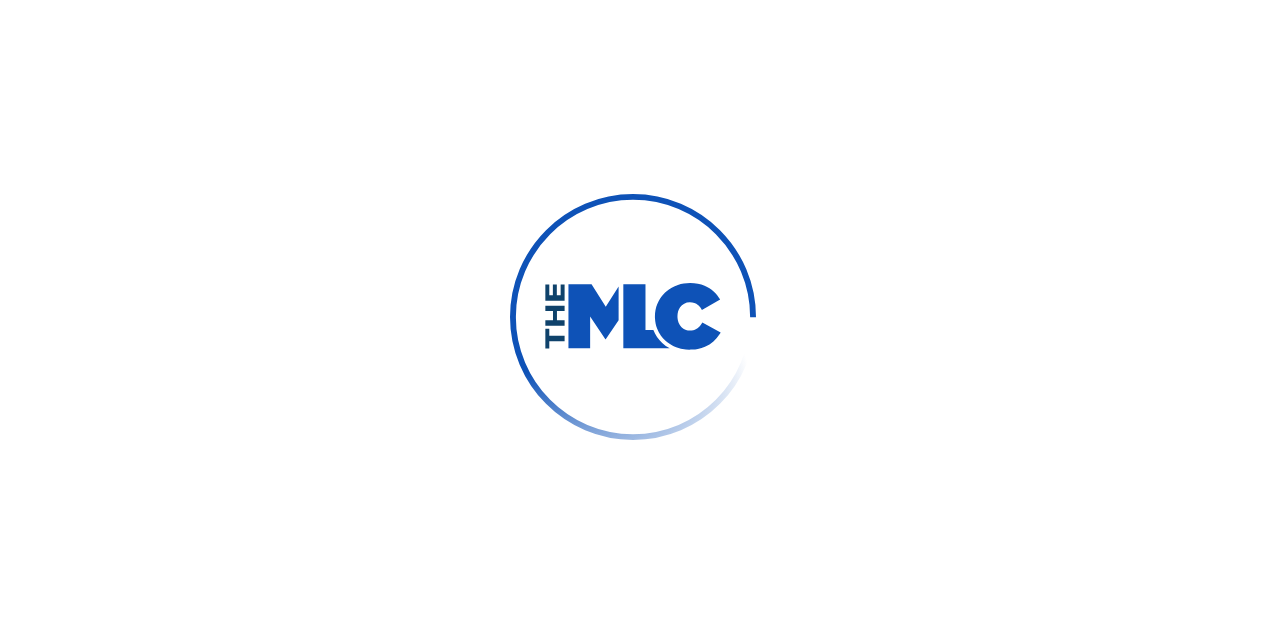 scroll, scrollTop: 0, scrollLeft: 0, axis: both 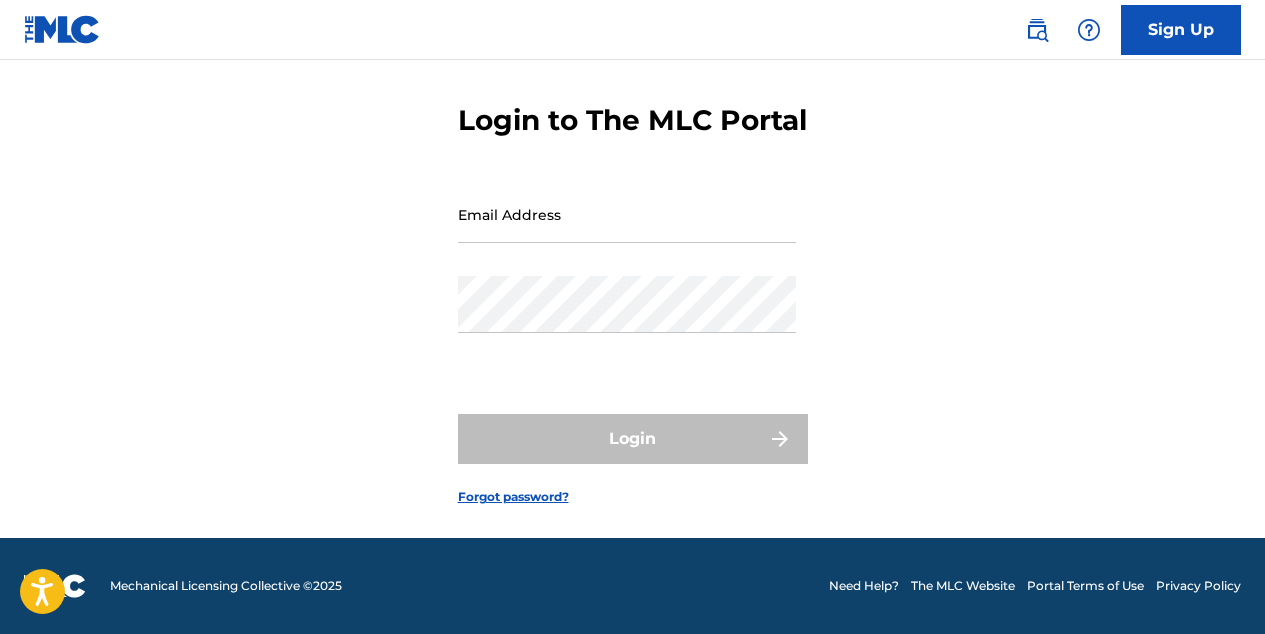 click on "Forgot password?" at bounding box center [513, 497] 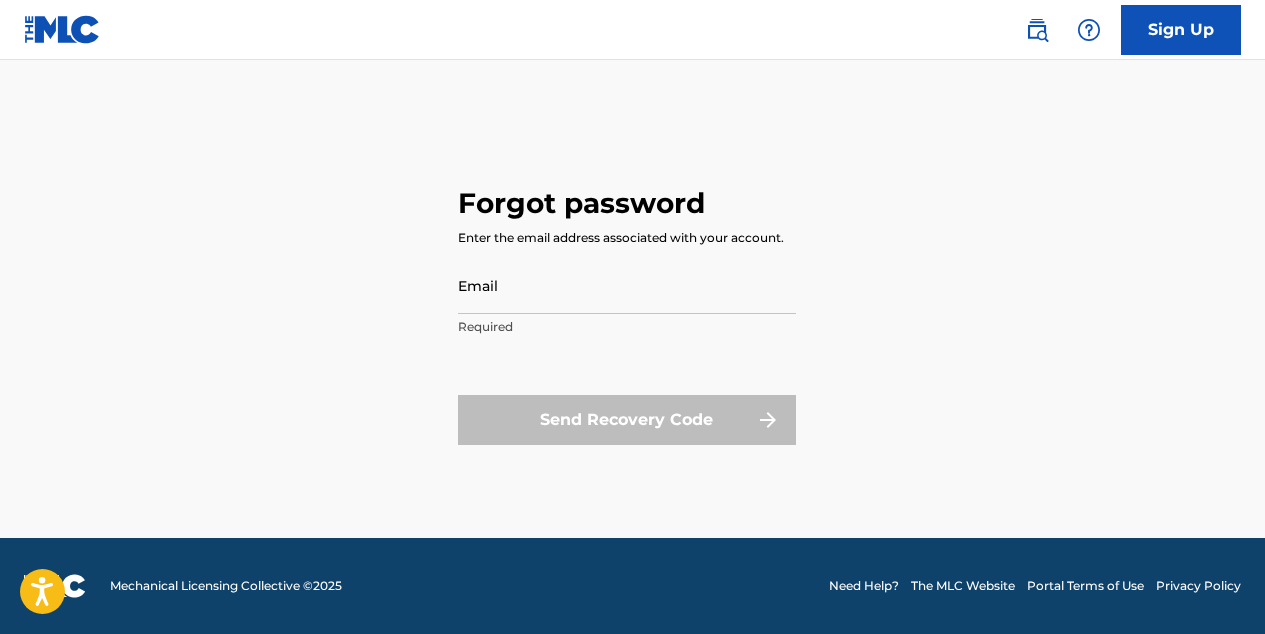 scroll, scrollTop: 0, scrollLeft: 0, axis: both 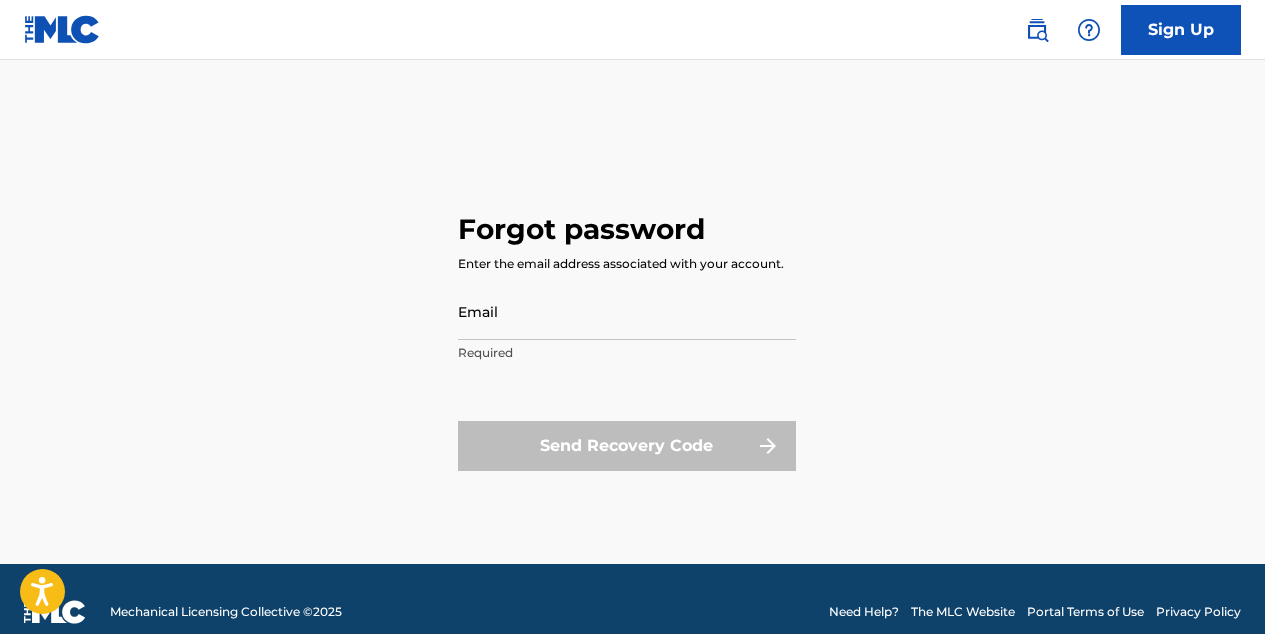 click on "Email" at bounding box center [627, 311] 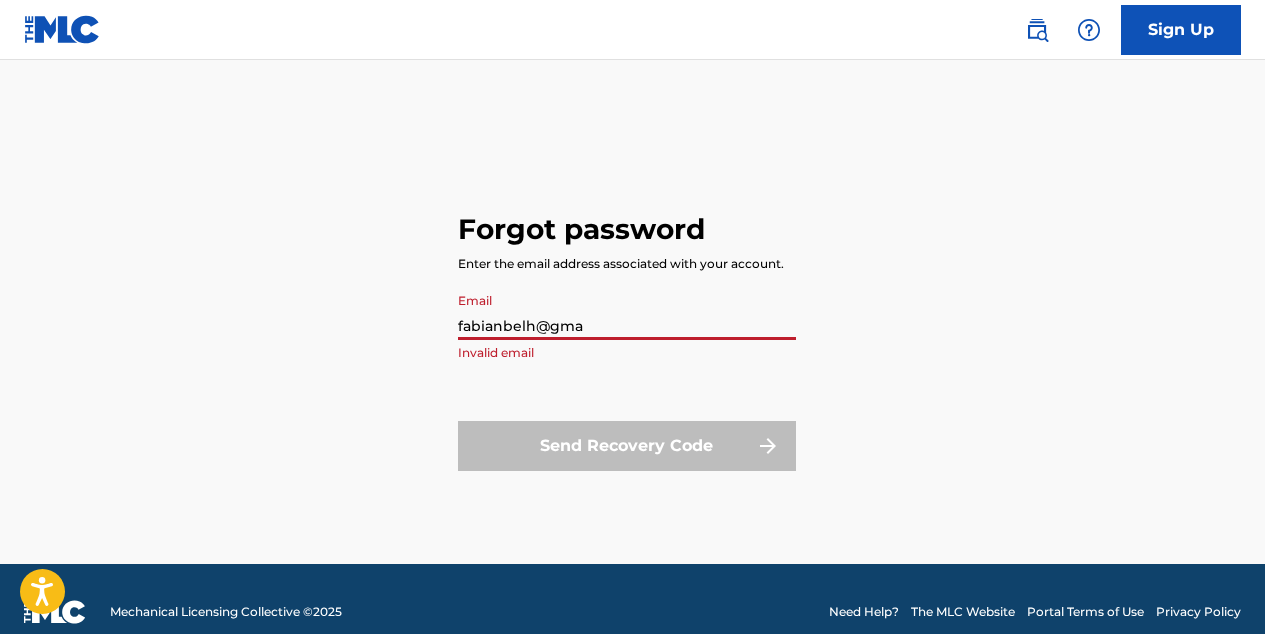 type on "fabianbelh@gmai" 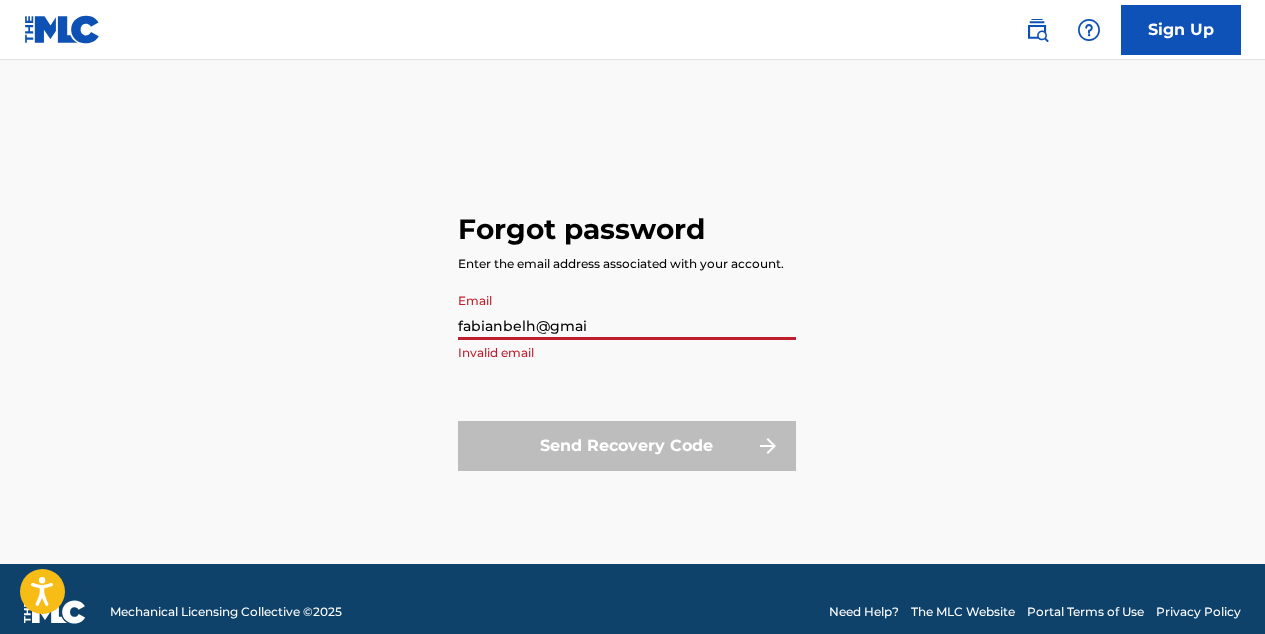scroll, scrollTop: 106, scrollLeft: 0, axis: vertical 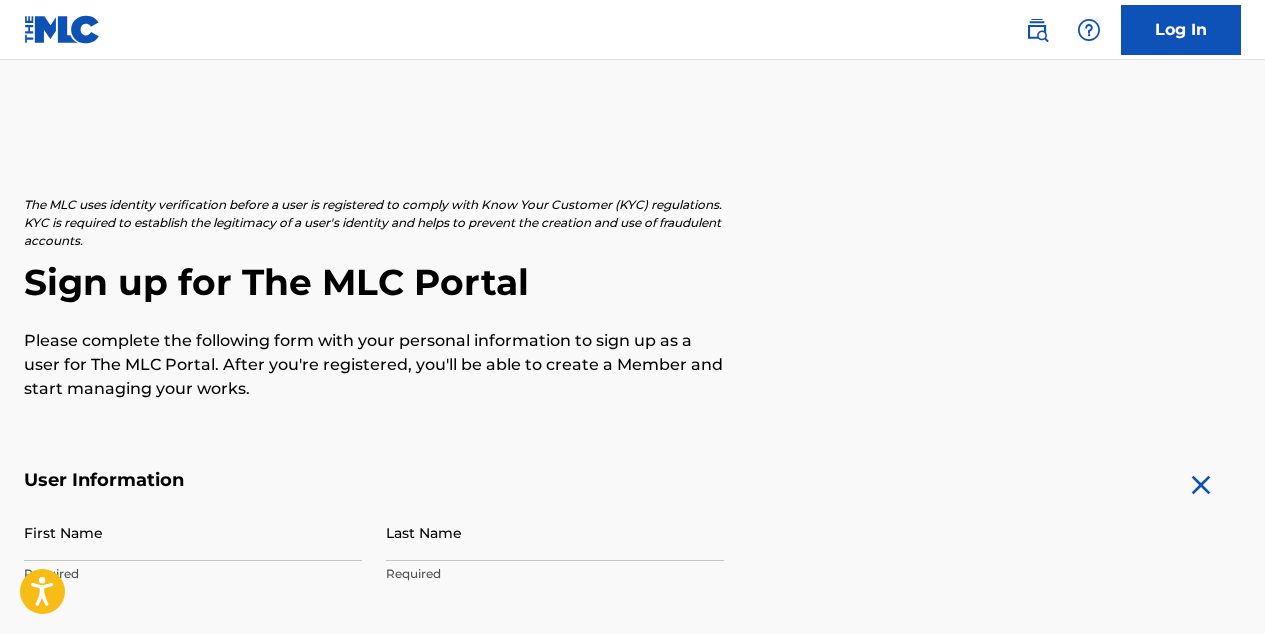 click at bounding box center (62, 29) 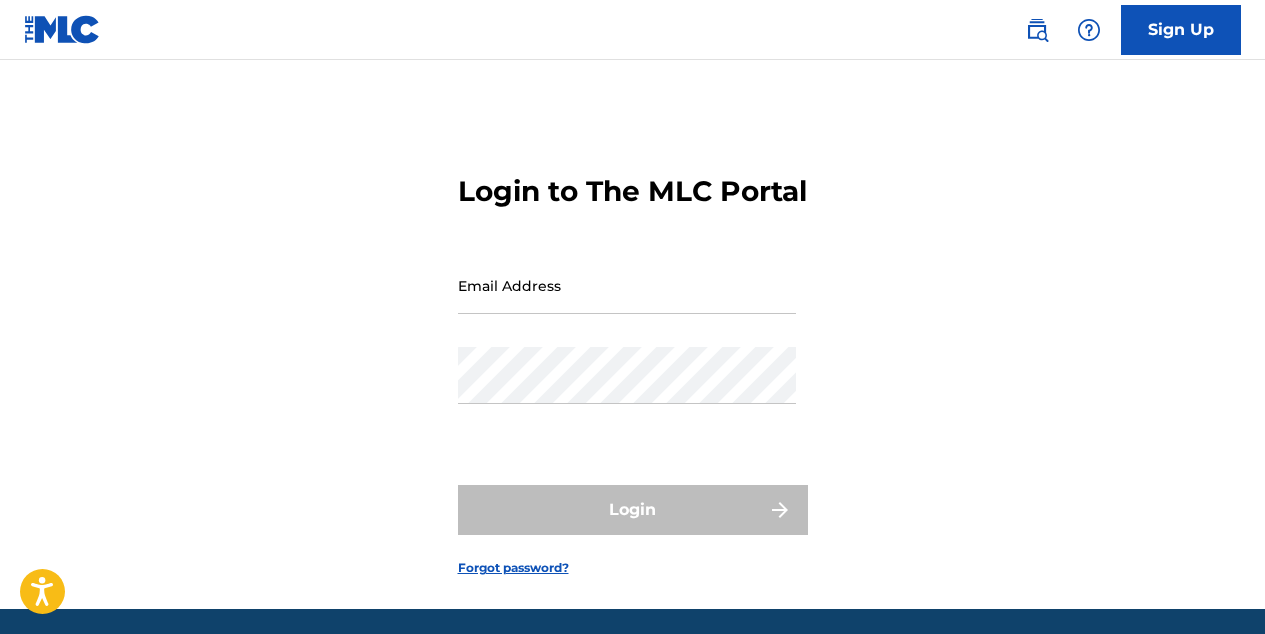 click at bounding box center [62, 29] 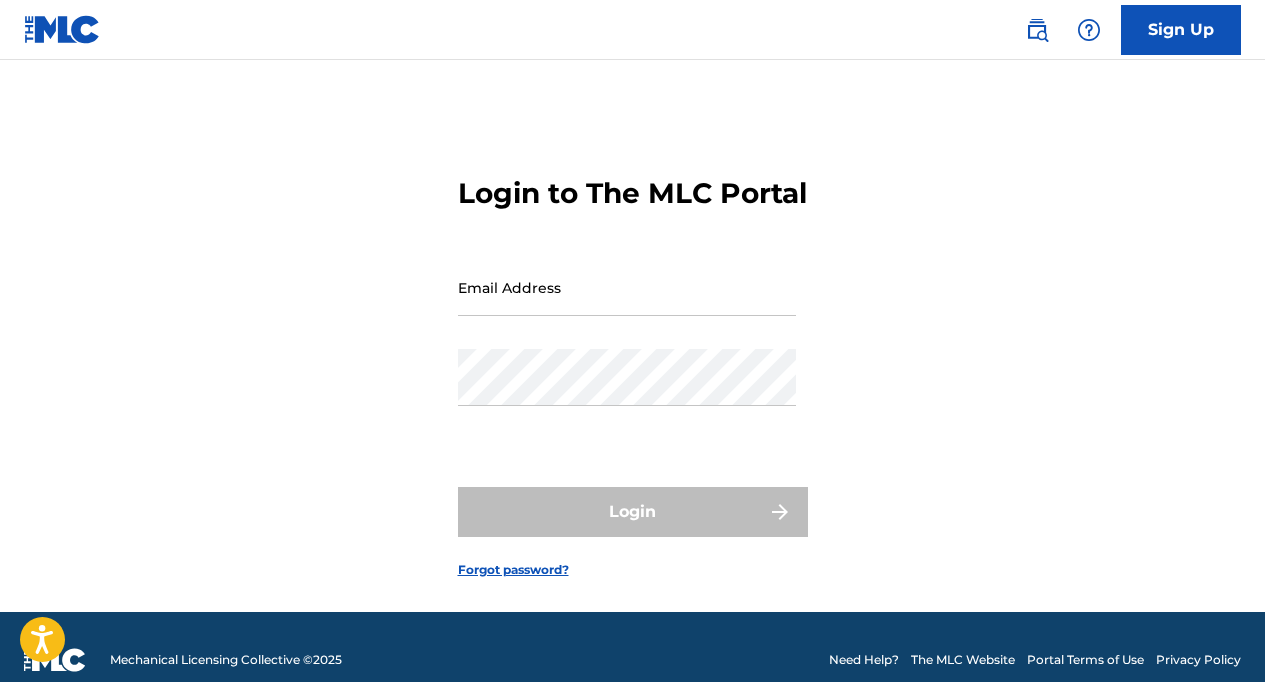 click at bounding box center [62, 29] 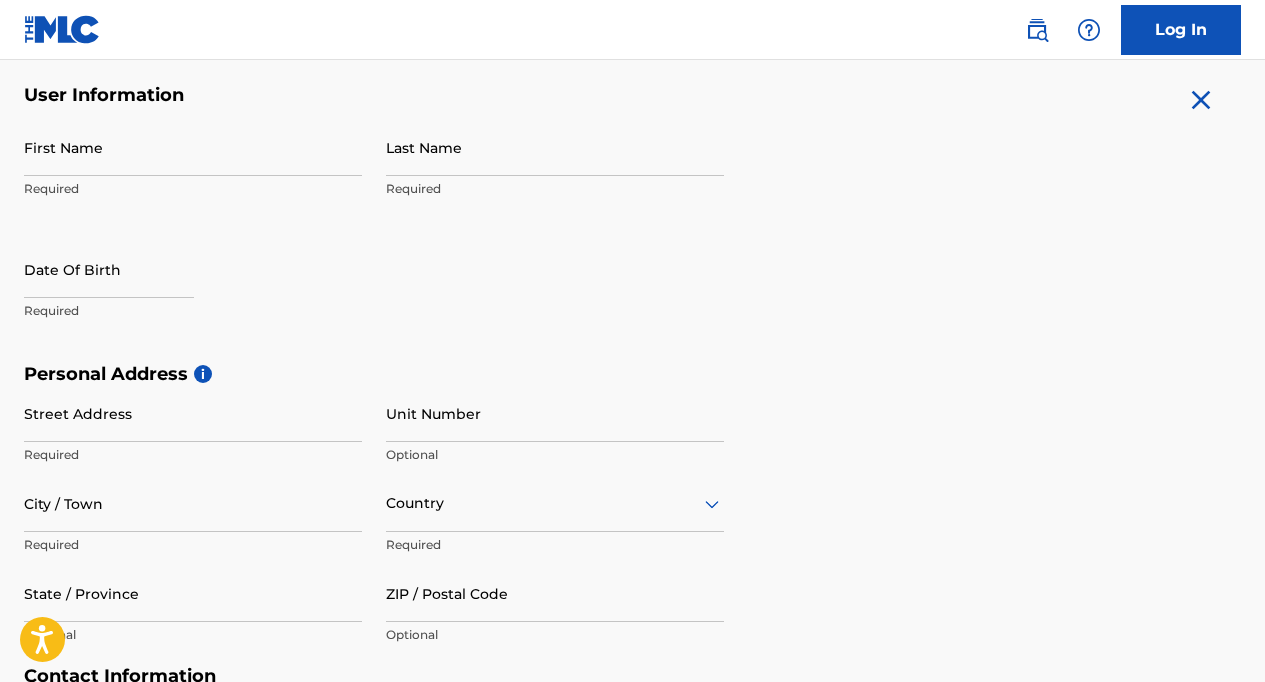 scroll, scrollTop: 383, scrollLeft: 0, axis: vertical 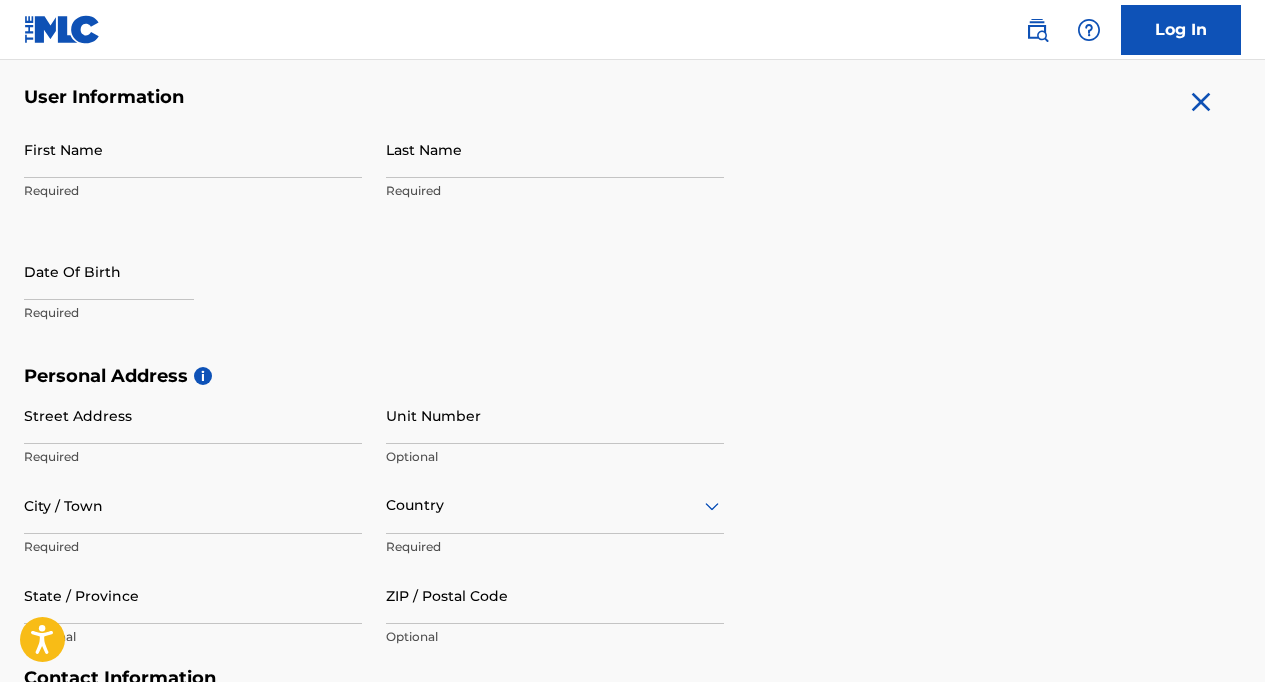 click on "First Name" at bounding box center (193, 149) 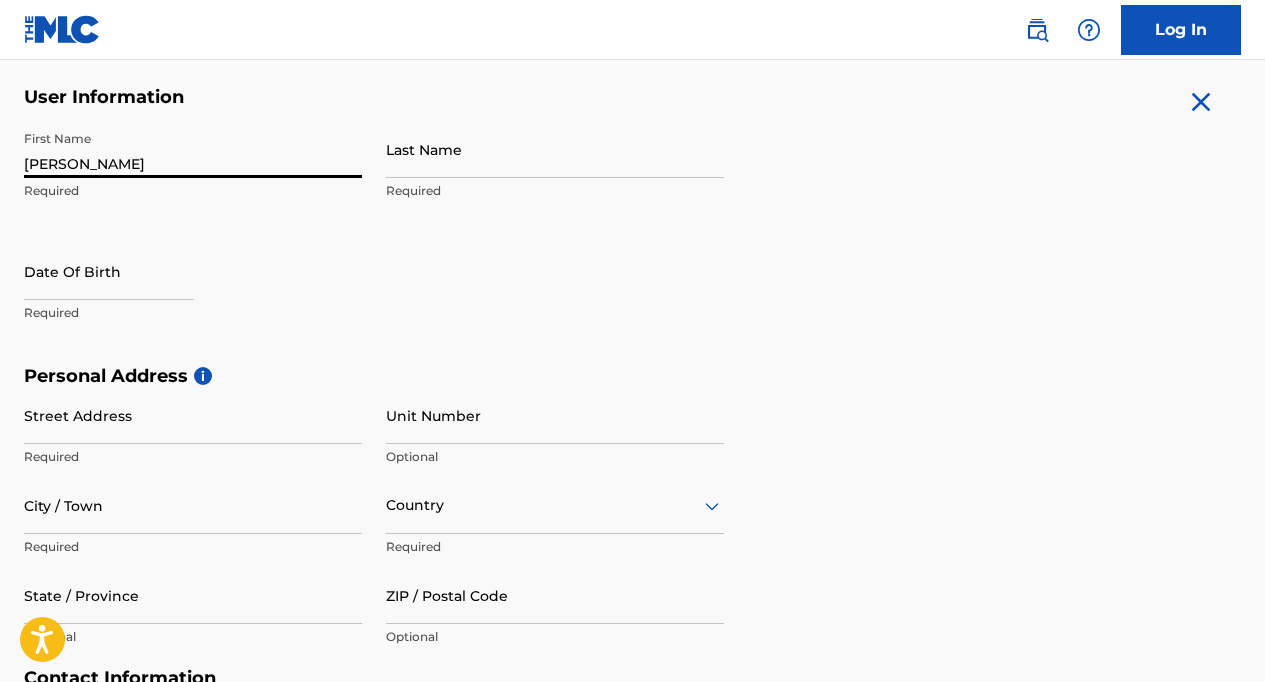 type on "[PERSON_NAME]" 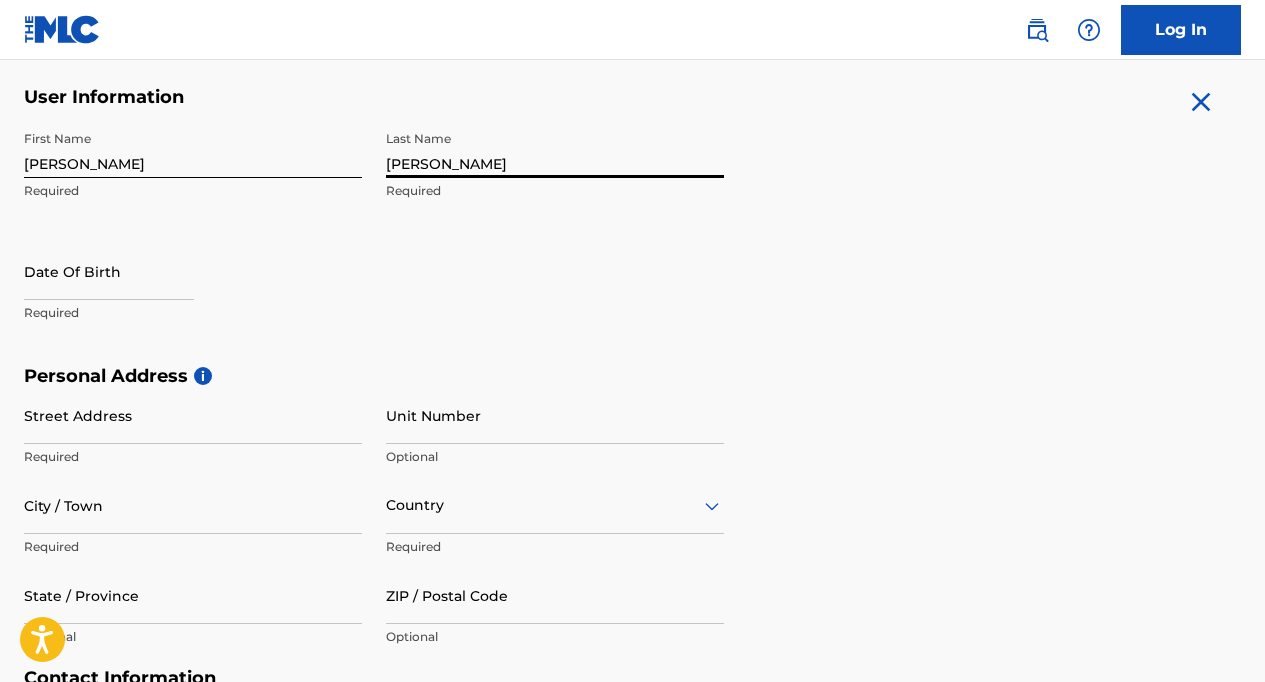 type on "[PERSON_NAME]" 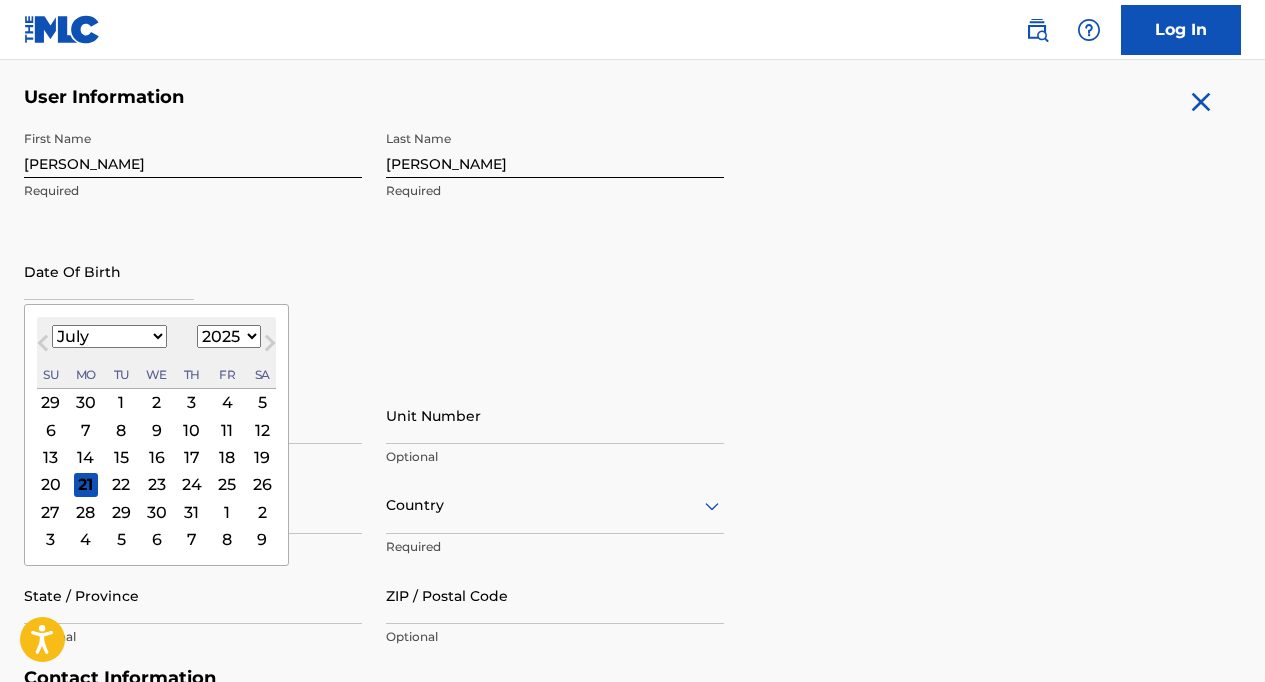select on "4" 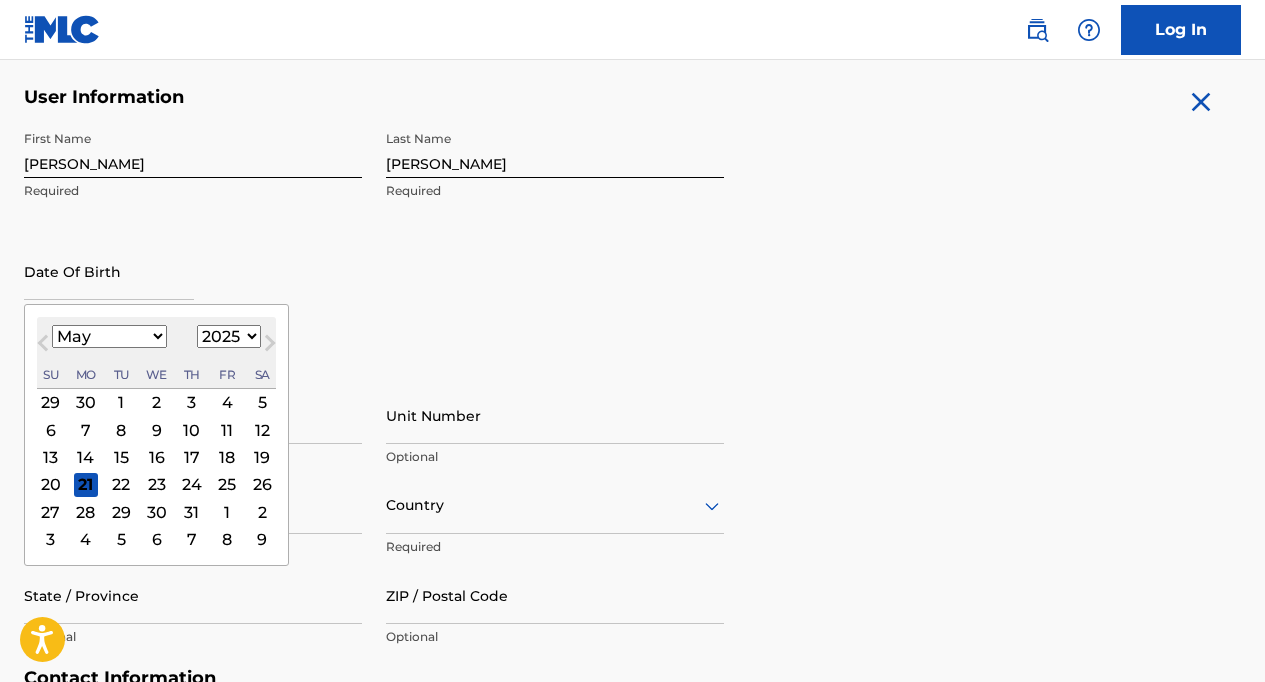 click on "May" at bounding box center (0, 0) 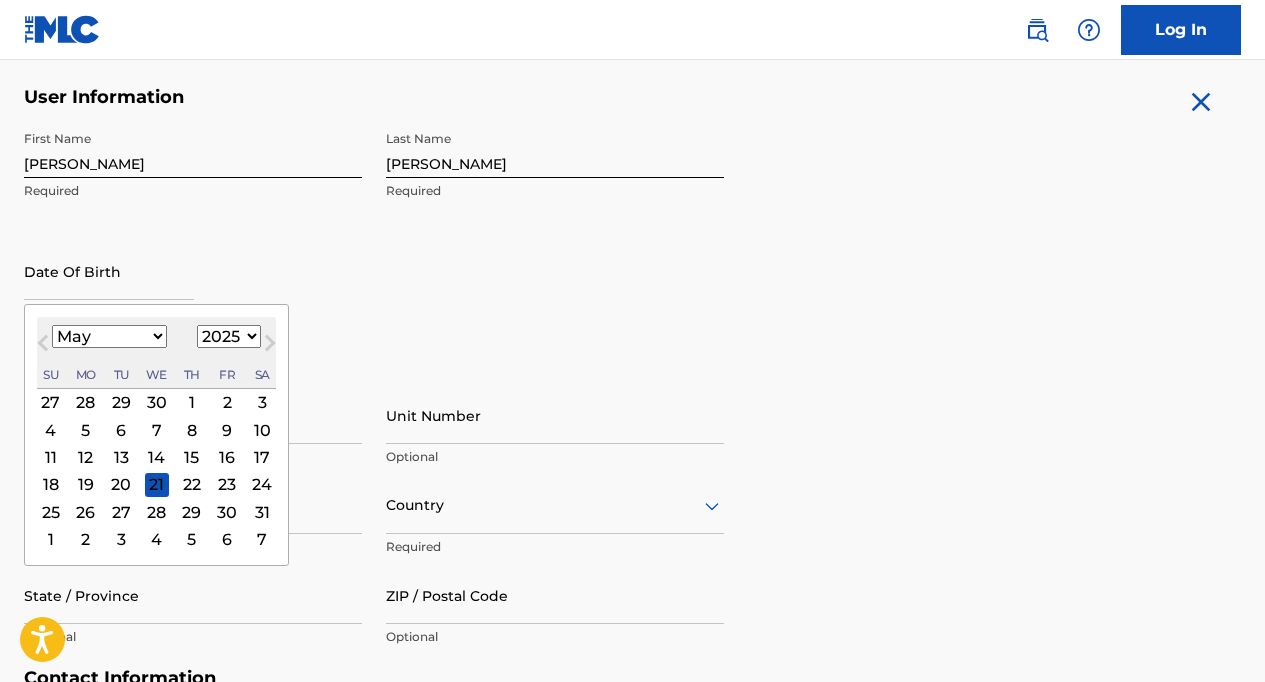 click on "1899 1900 1901 1902 1903 1904 1905 1906 1907 1908 1909 1910 1911 1912 1913 1914 1915 1916 1917 1918 1919 1920 1921 1922 1923 1924 1925 1926 1927 1928 1929 1930 1931 1932 1933 1934 1935 1936 1937 1938 1939 1940 1941 1942 1943 1944 1945 1946 1947 1948 1949 1950 1951 1952 1953 1954 1955 1956 1957 1958 1959 1960 1961 1962 1963 1964 1965 1966 1967 1968 1969 1970 1971 1972 1973 1974 1975 1976 1977 1978 1979 1980 1981 1982 1983 1984 1985 1986 1987 1988 1989 1990 1991 1992 1993 1994 1995 1996 1997 1998 1999 2000 2001 2002 2003 2004 2005 2006 2007 2008 2009 2010 2011 2012 2013 2014 2015 2016 2017 2018 2019 2020 2021 2022 2023 2024 2025 2026 2027 2028 2029 2030 2031 2032 2033 2034 2035 2036 2037 2038 2039 2040 2041 2042 2043 2044 2045 2046 2047 2048 2049 2050 2051 2052 2053 2054 2055 2056 2057 2058 2059 2060 2061 2062 2063 2064 2065 2066 2067 2068 2069 2070 2071 2072 2073 2074 2075 2076 2077 2078 2079 2080 2081 2082 2083 2084 2085 2086 2087 2088 2089 2090 2091 2092 2093 2094 2095 2096 2097 2098 2099 2100" at bounding box center [229, 336] 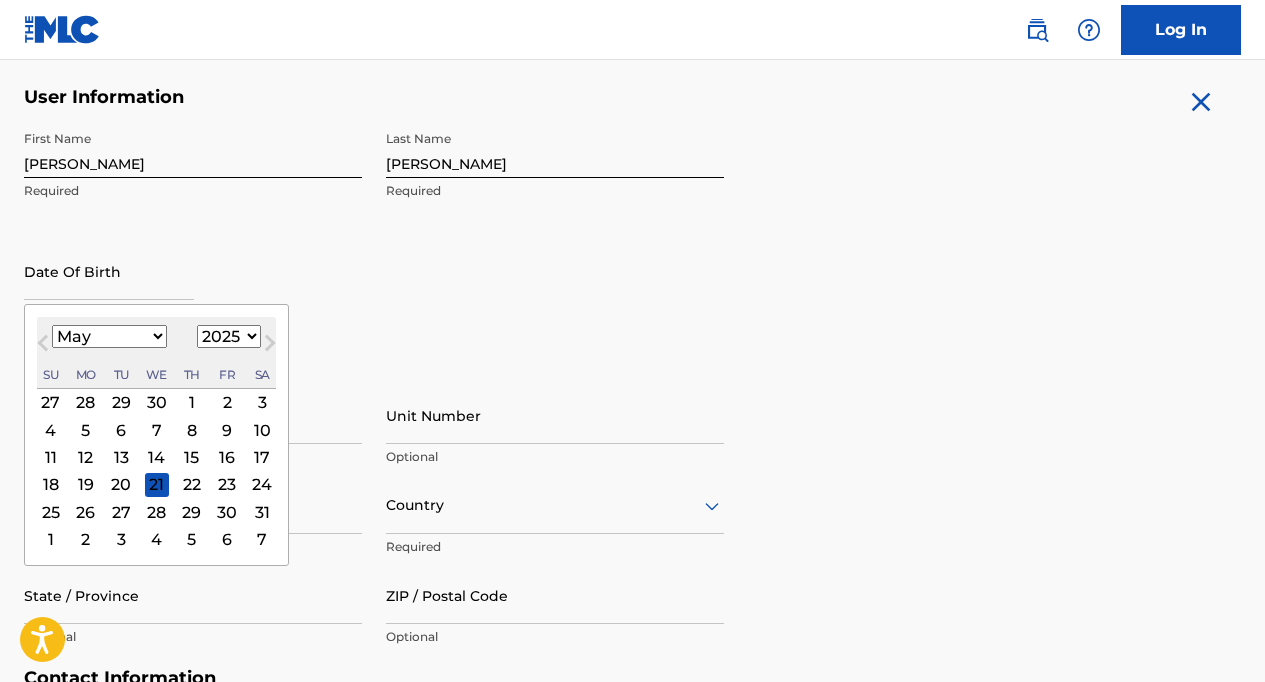 select on "1983" 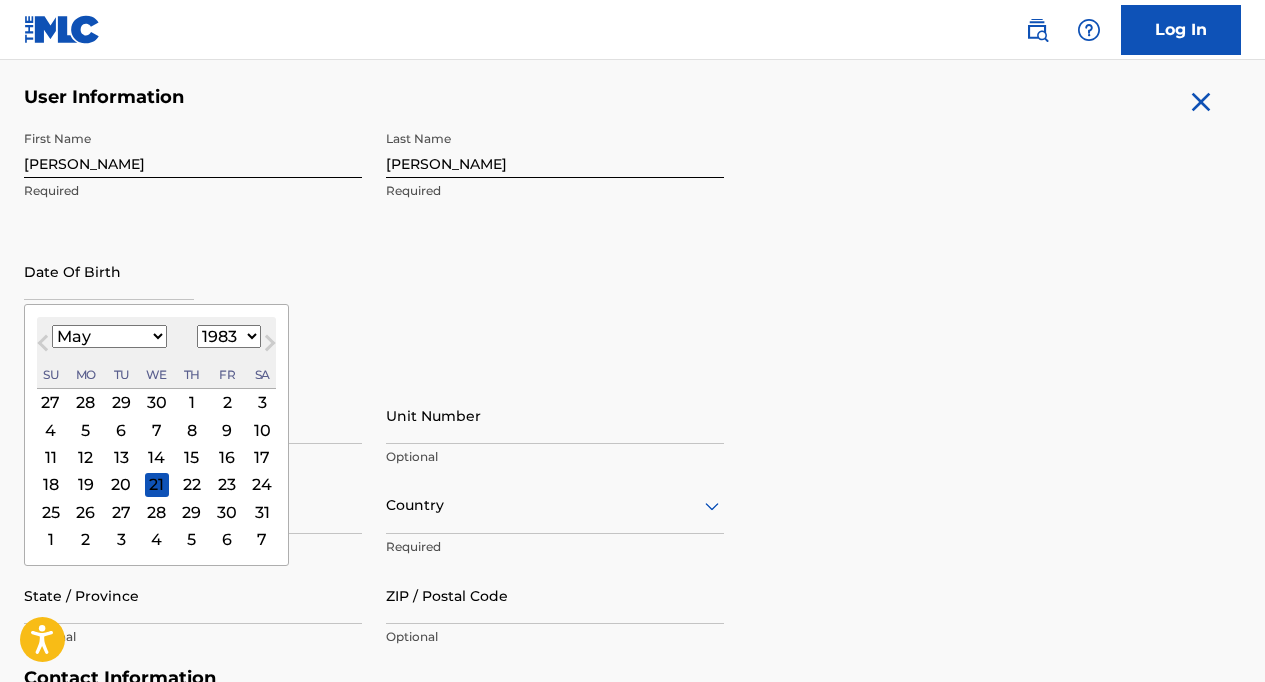 click on "1983" at bounding box center (0, 0) 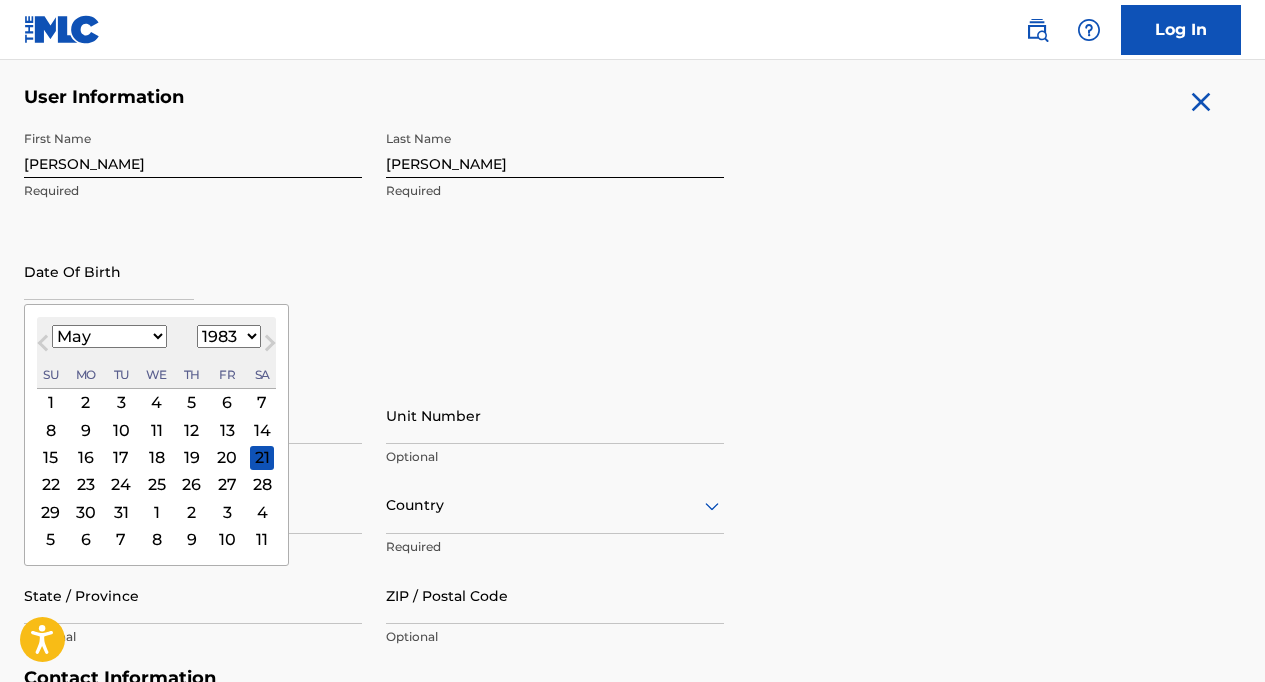click on "26" at bounding box center [192, 484] 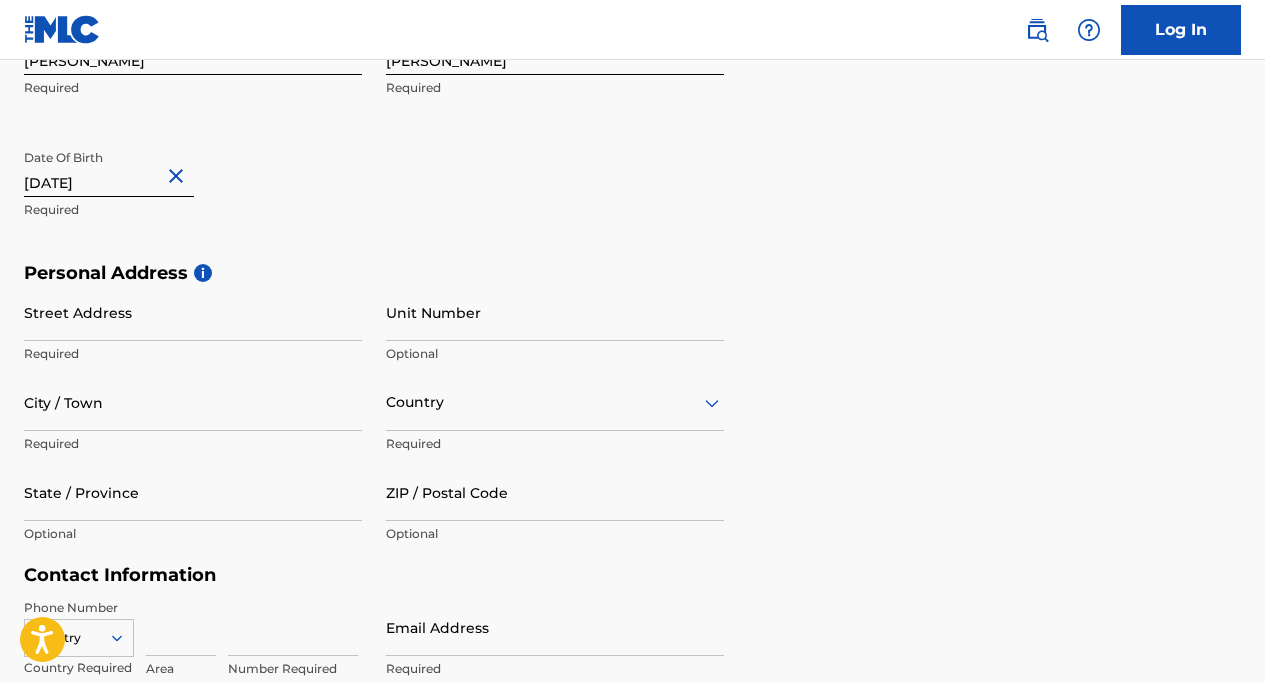 scroll, scrollTop: 548, scrollLeft: 0, axis: vertical 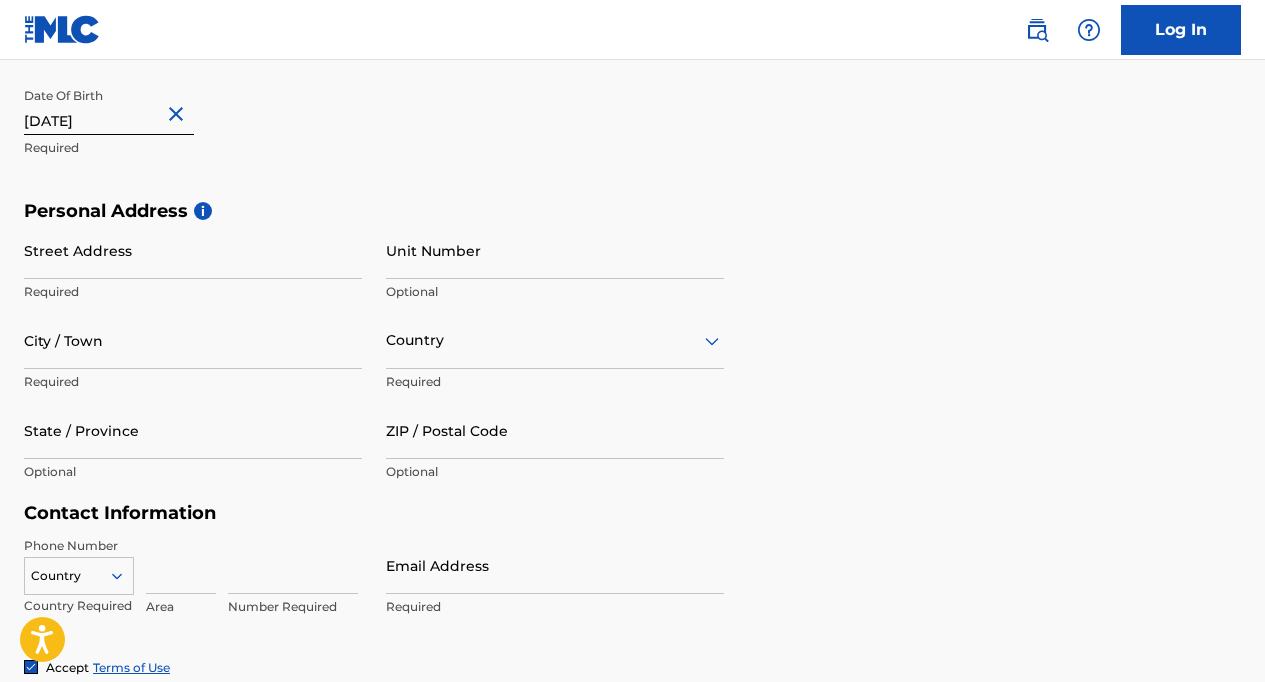 click on "Street Address" at bounding box center (193, 250) 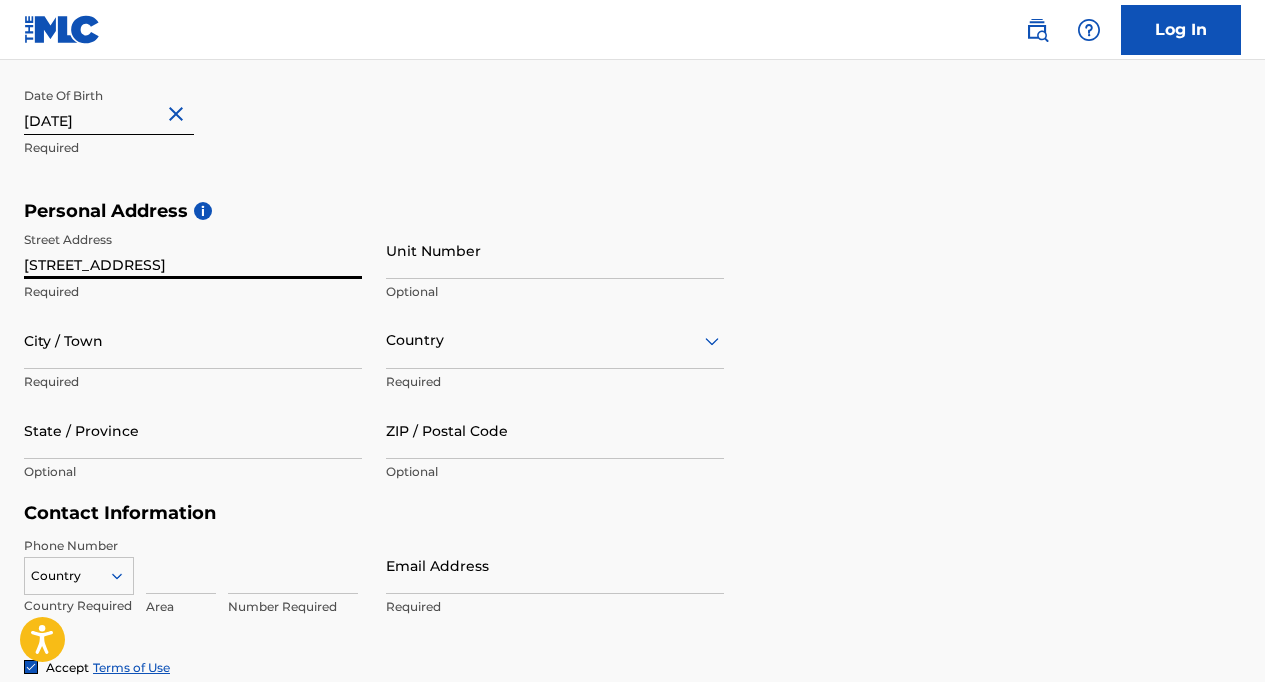 type on "[STREET_ADDRESS]" 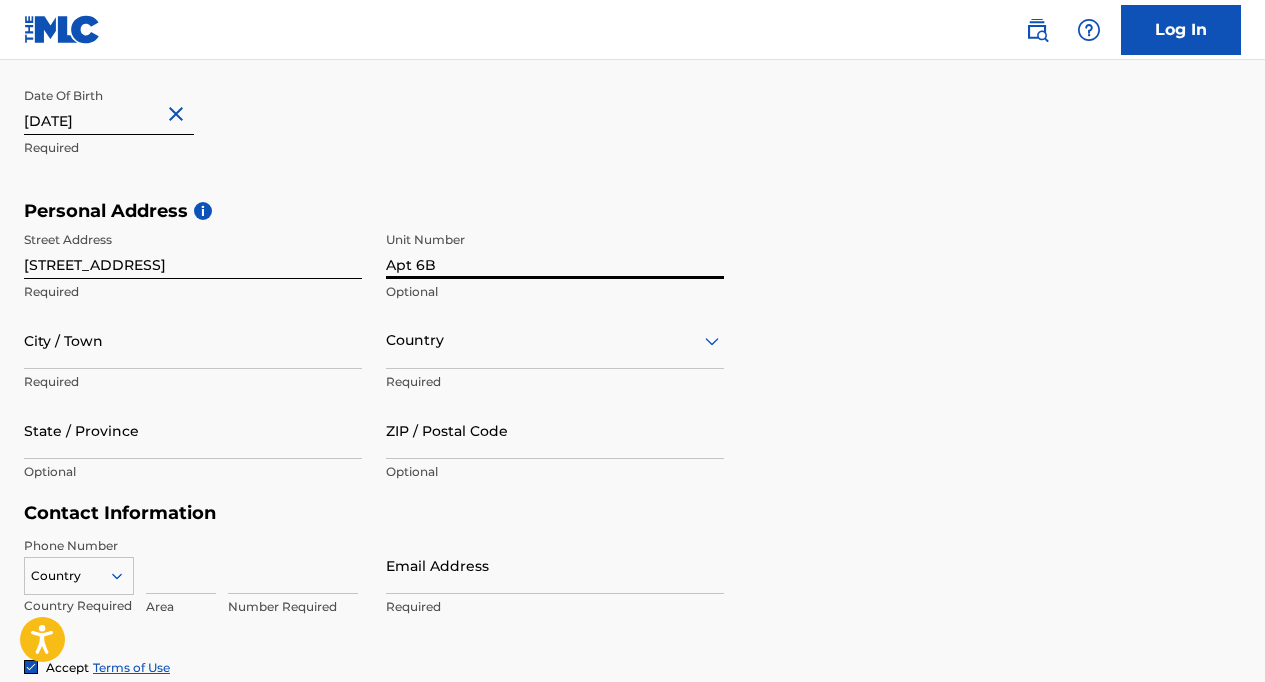 type on "Apt 6B" 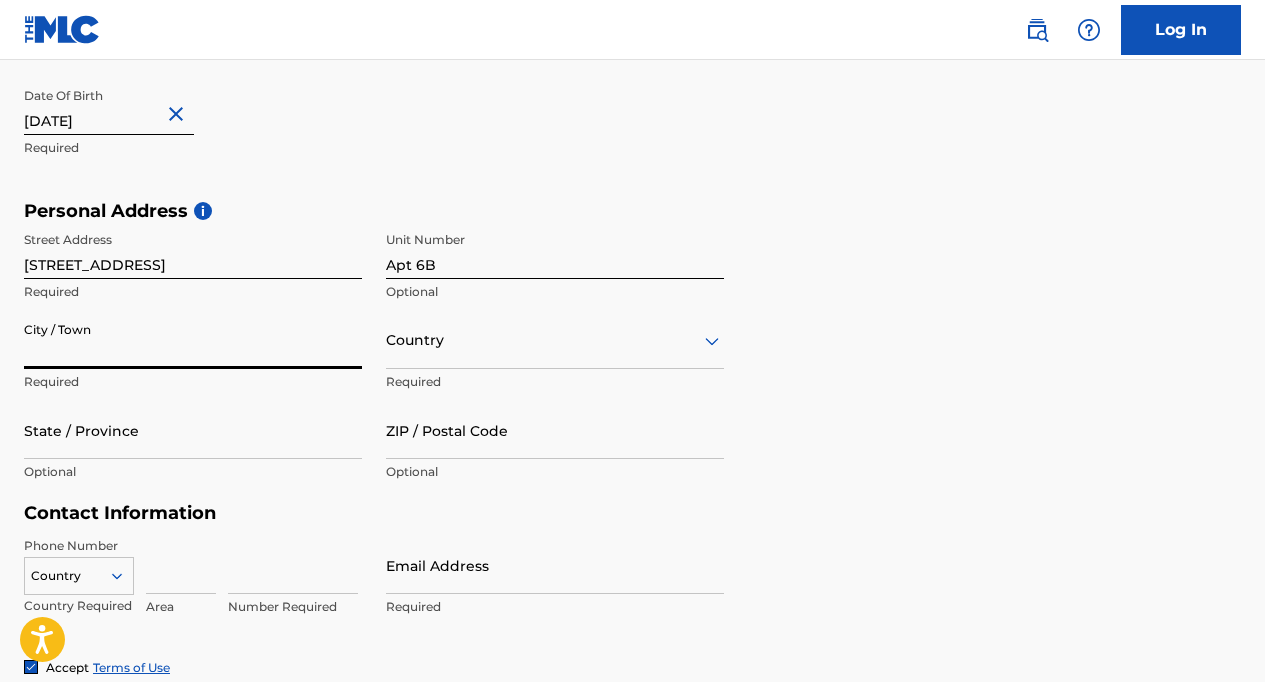 click on "City / Town" at bounding box center [193, 340] 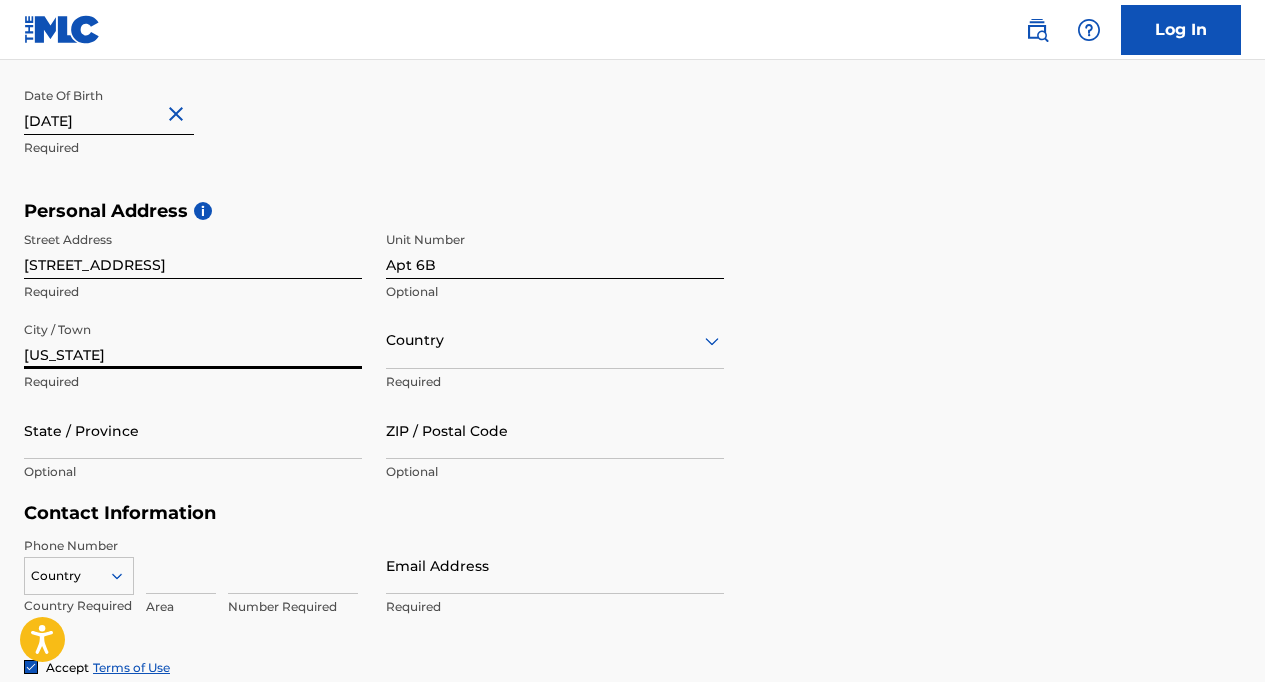 type on "[US_STATE]" 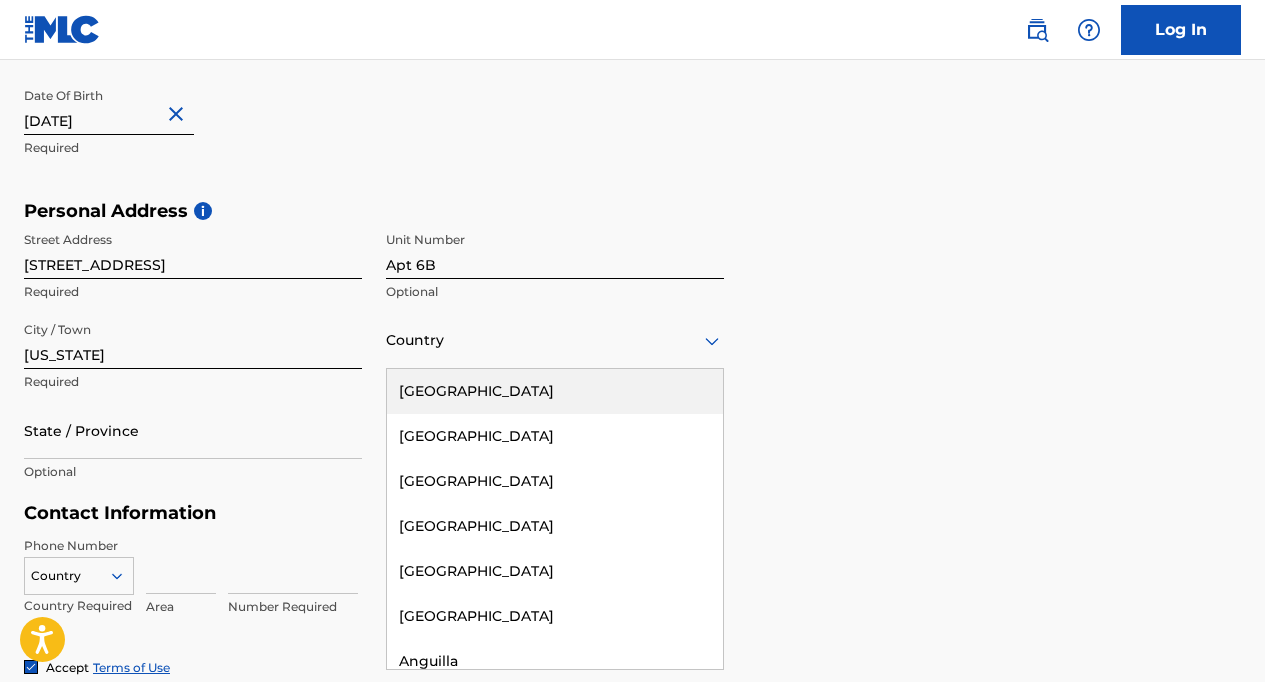 click on "[GEOGRAPHIC_DATA]" at bounding box center [555, 391] 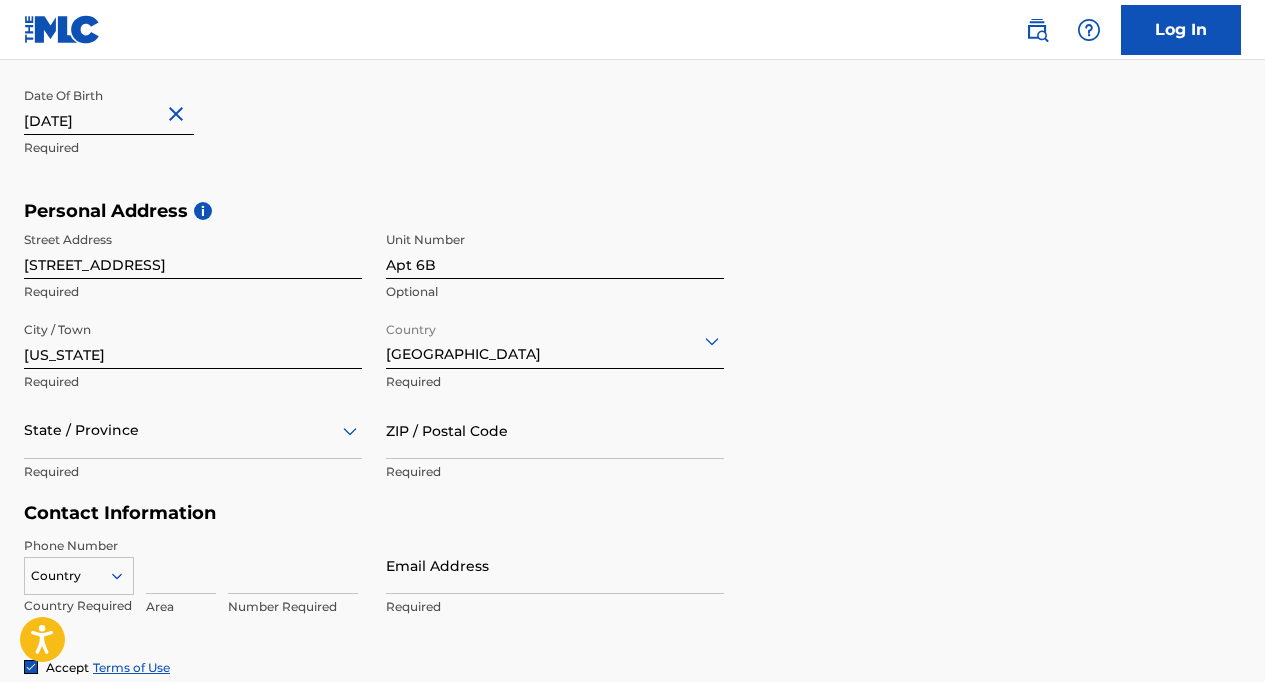 click on "ZIP / Postal Code" at bounding box center [555, 430] 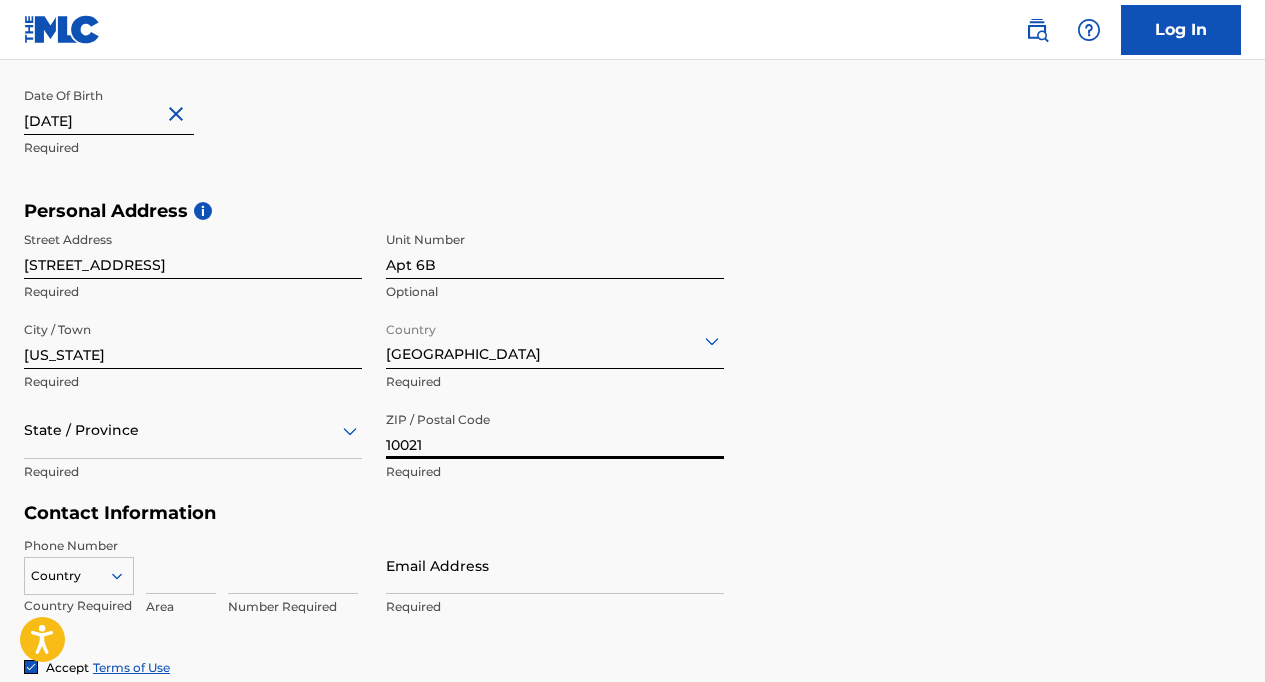 type on "10021" 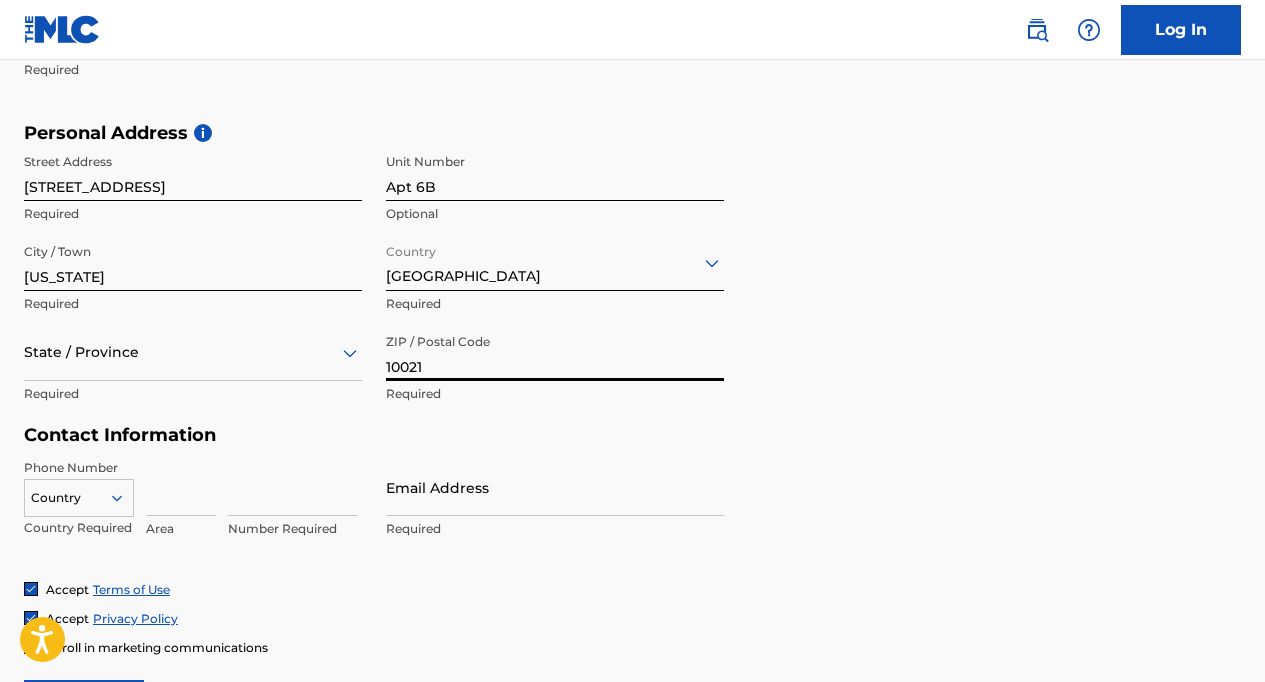 click on "State / Province" at bounding box center [193, 352] 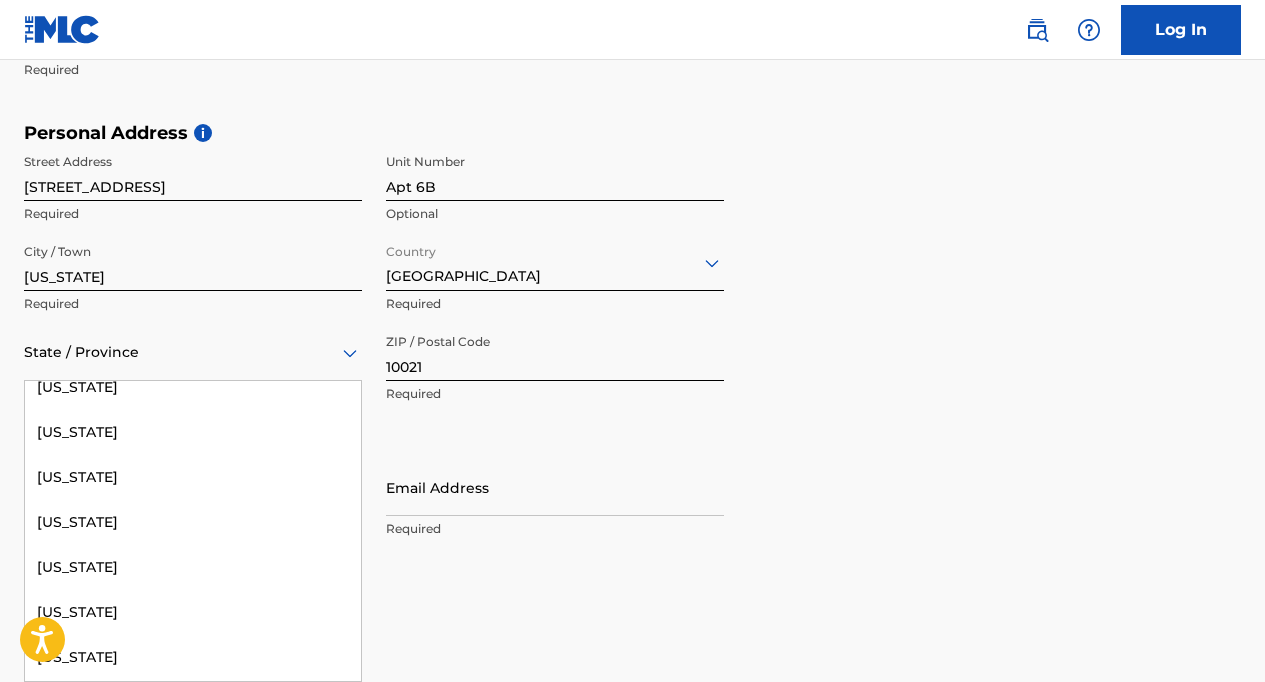 scroll, scrollTop: 1540, scrollLeft: 0, axis: vertical 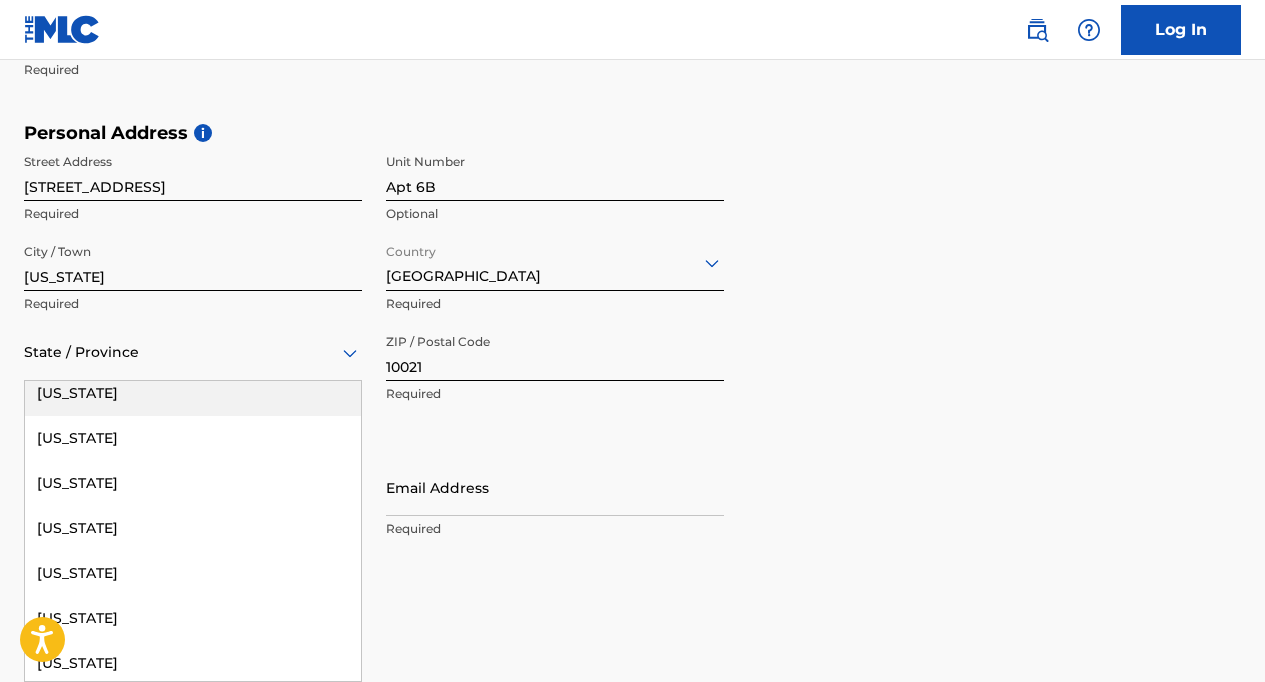 click on "[US_STATE]" at bounding box center [193, 393] 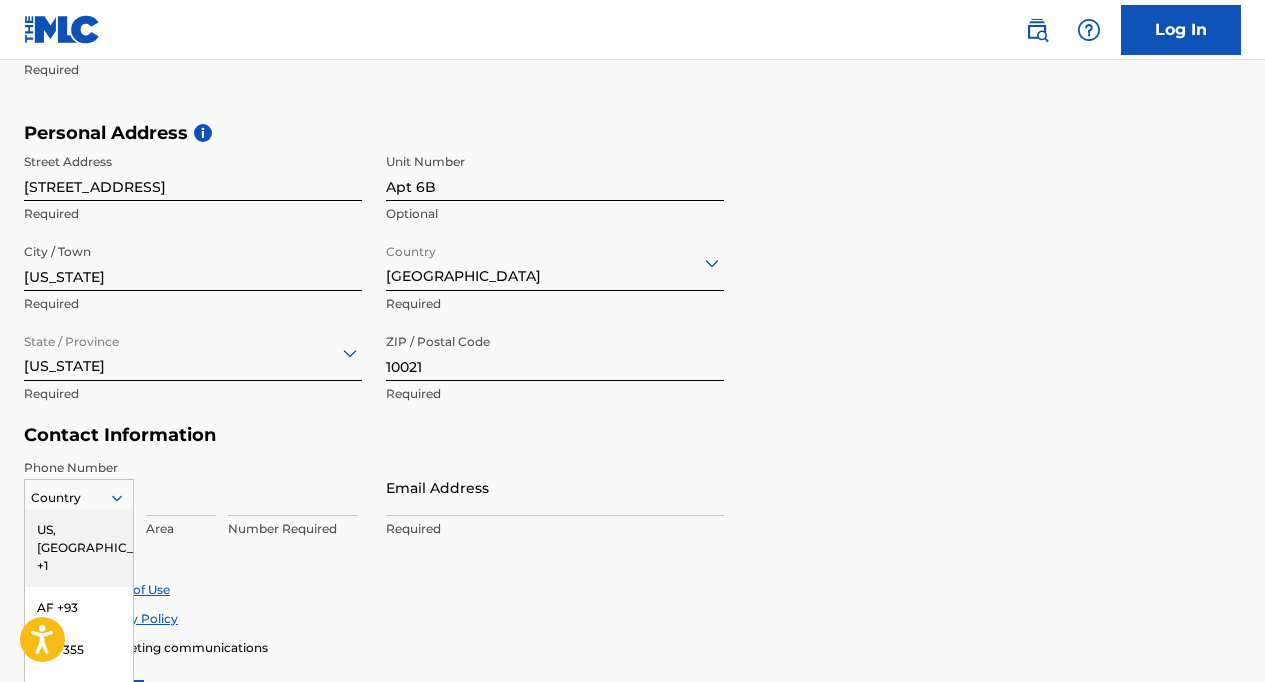 click on "US, [GEOGRAPHIC_DATA] +1, 1 of 216. 216 results available. Use Up and Down to choose options, press Enter to select the currently focused option, press Escape to exit the menu, press Tab to select the option and exit the menu. Country [GEOGRAPHIC_DATA], [GEOGRAPHIC_DATA] +1 AF +93 AL +355 DZ +213 AD +376 AO +244 AI +1264 AG +1268 AR +54 AM +374 AW +297 AU +61 AT +43 AZ +994 BS +1242 BH +973 BD +880 BB +1246 BY +375 BE +32 BZ +501 BJ +229 BM +1441 BT +975 BO +591 BA +387 BW +267 BR +55 BN +673 BG +359 BF +226 BI +257 KH +855 CM +237 CV +238 KY +1345 CF +236 TD +235 CL +56 CN +86 CO +57 KM +269 CG, CD +242 CK +682 CR +506 CI +225 HR +385 CU +53 CY +357 CZ +420 DK +45 DJ +253 DM +1767 DO +1809 EC +593 EG +20 SV +503 GQ +240 ER +291 EE +372 ET +251 FK +500 FO +298 FJ +679 FI +358 FR +33 GF +594 PF +689 GA +241 GM +220 GE +995 DE +49 GH +233 GI +350 GR +30 GL +299 GD +1473 GP +590 GT +502 GN +224 GW +245 GY +592 HT +509 VA, IT +39 HN +504 HK +852 HU +36 IS +354 IN +91 ID +62 IR +98 IQ +964 IE +353 IL +972 JM +1876 JP +81 JO +962 KZ +7 KE +254 KI +686 KP +850" at bounding box center [79, 494] 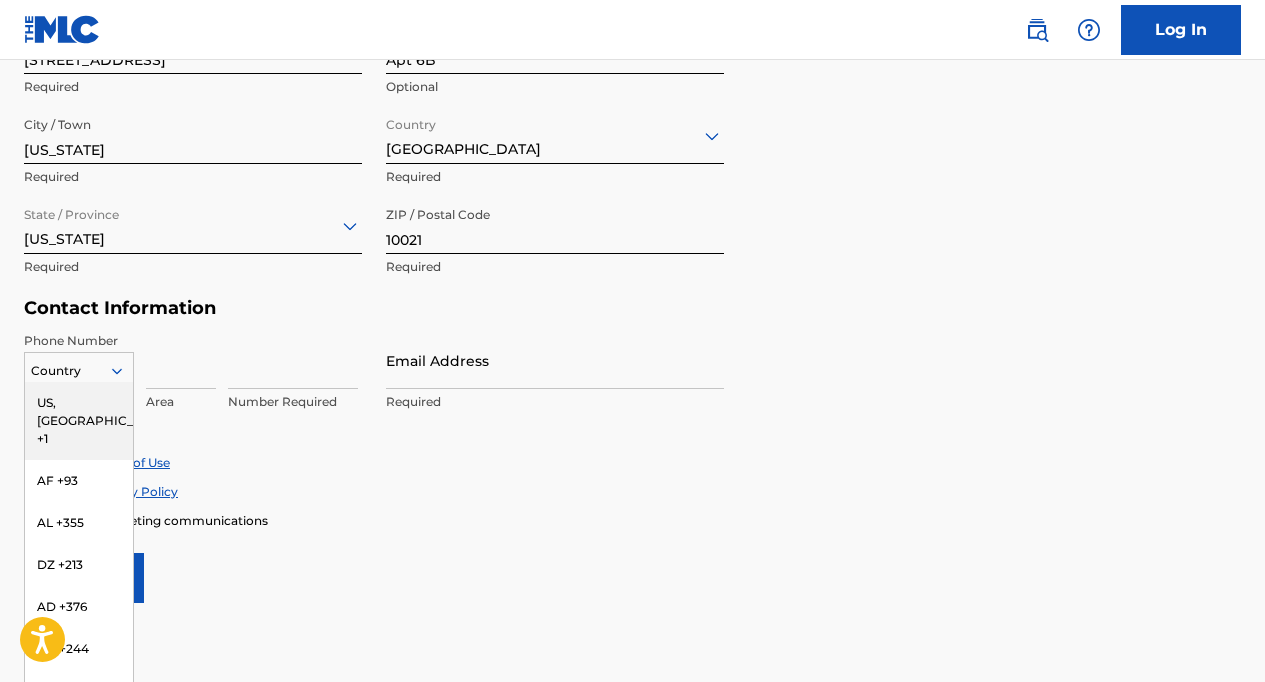 click on "US, [GEOGRAPHIC_DATA] +1" at bounding box center (79, 421) 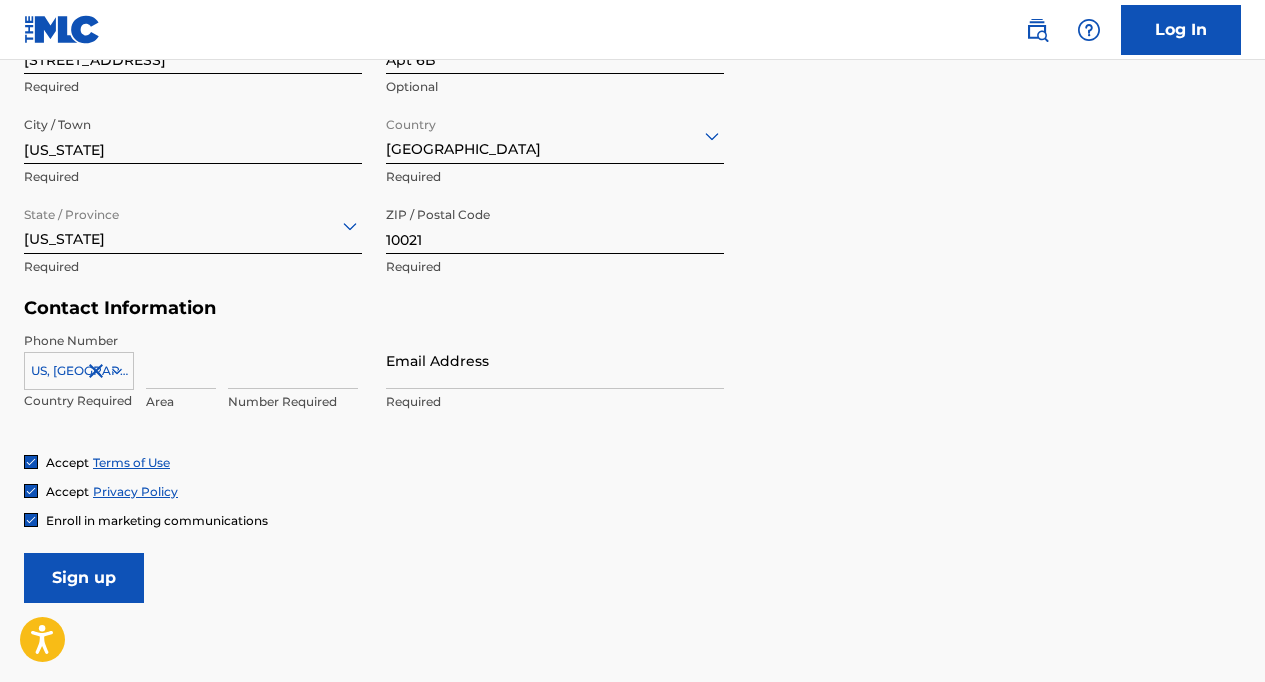 click at bounding box center [181, 360] 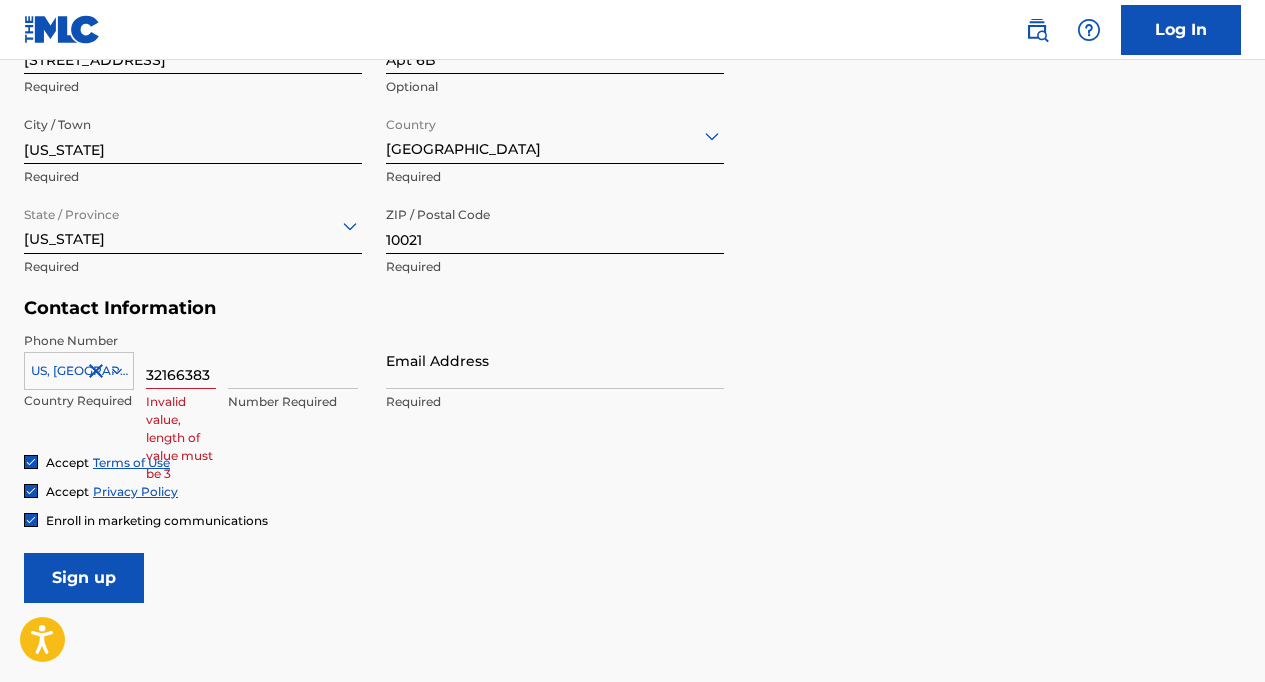 scroll, scrollTop: 0, scrollLeft: 0, axis: both 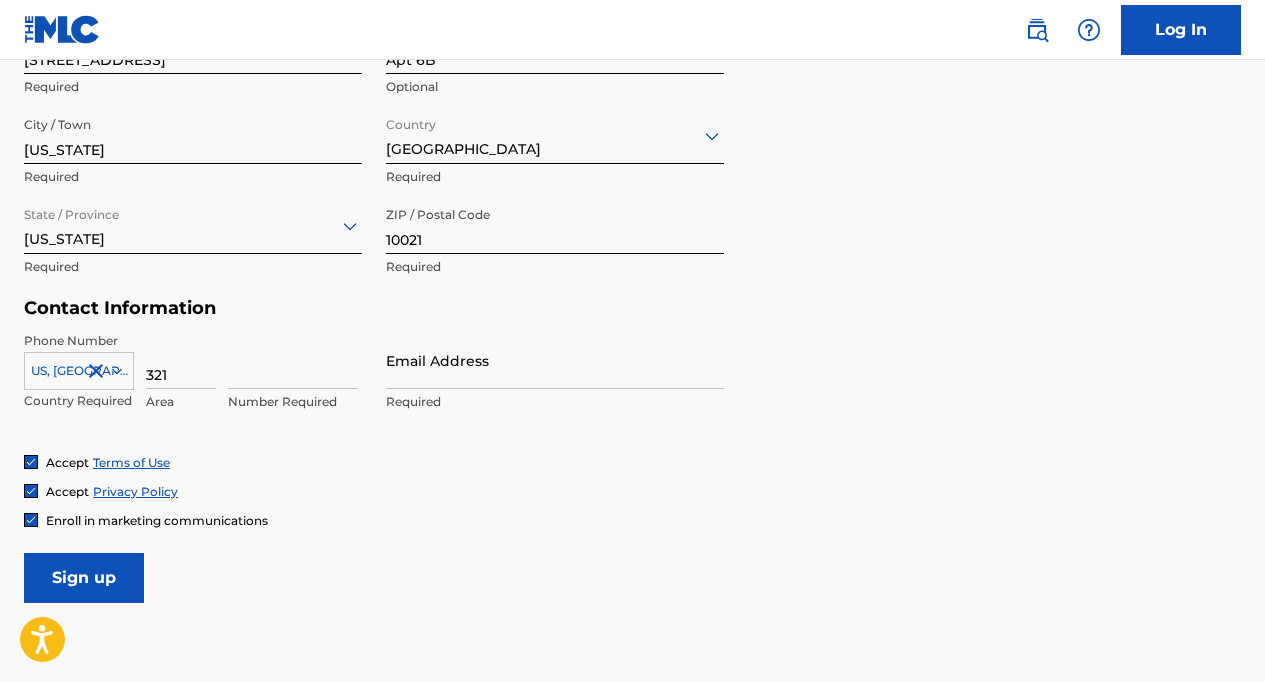 type on "321" 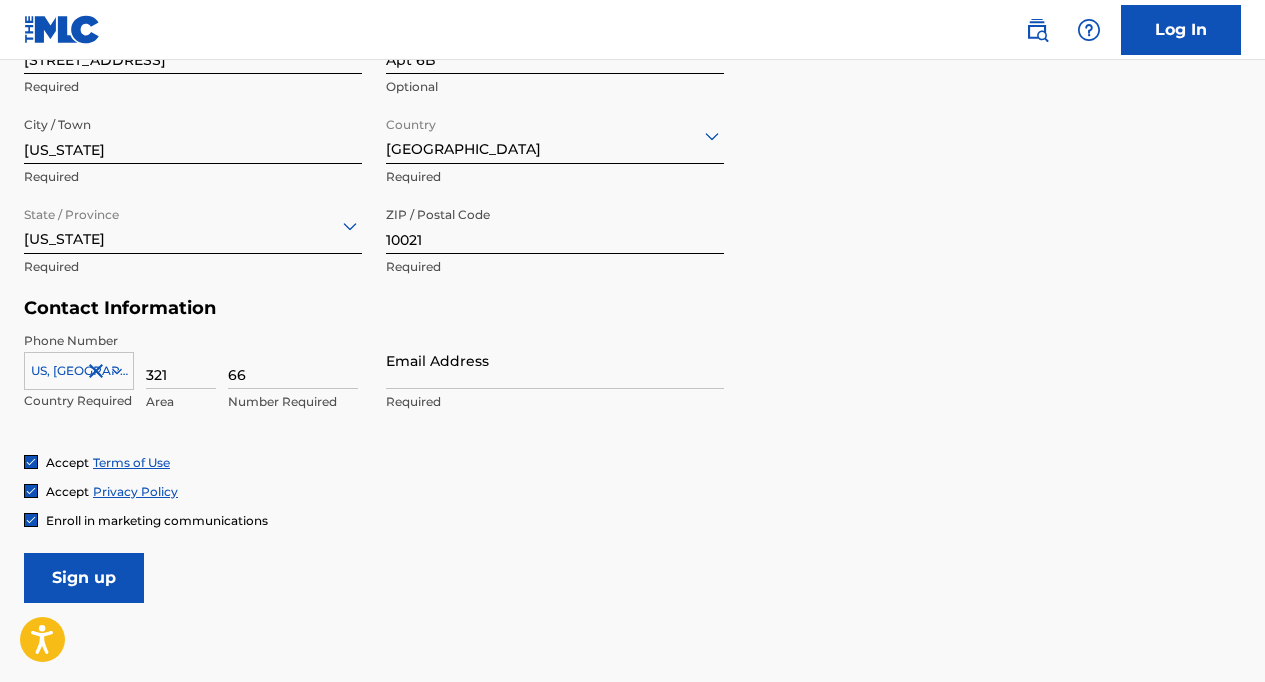 type on "6" 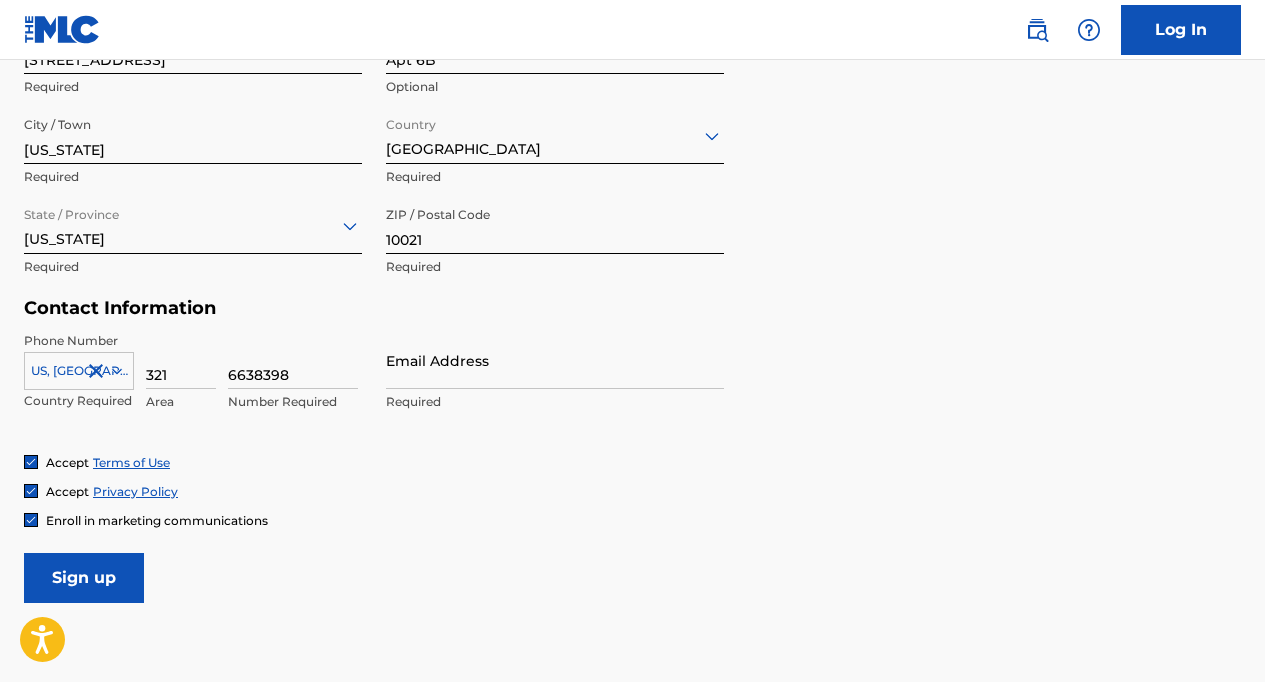 type on "6638398" 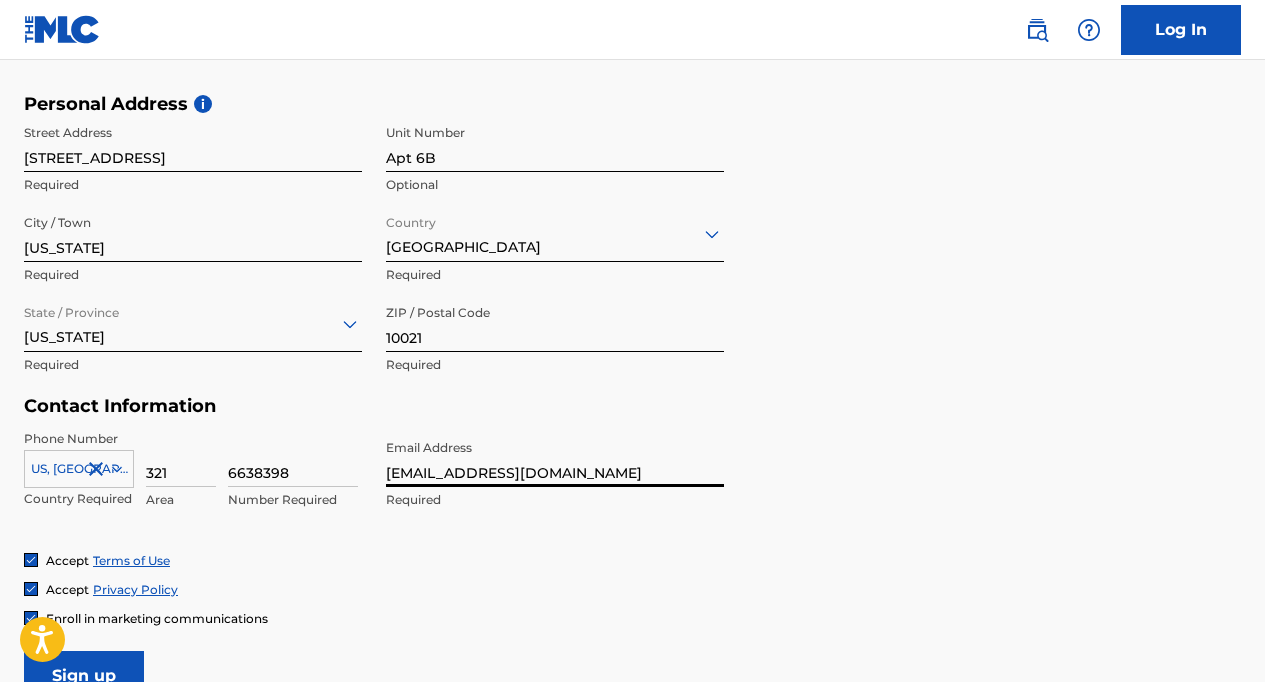 scroll, scrollTop: 882, scrollLeft: 0, axis: vertical 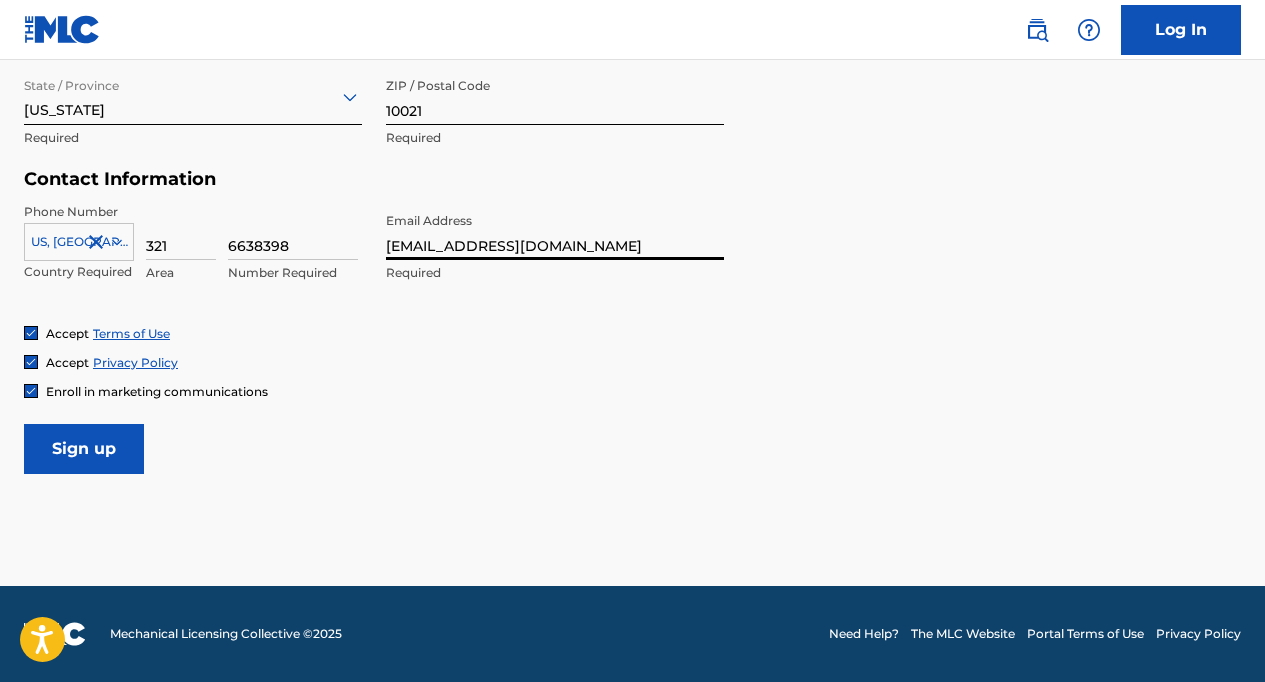 type on "[EMAIL_ADDRESS][DOMAIN_NAME]" 